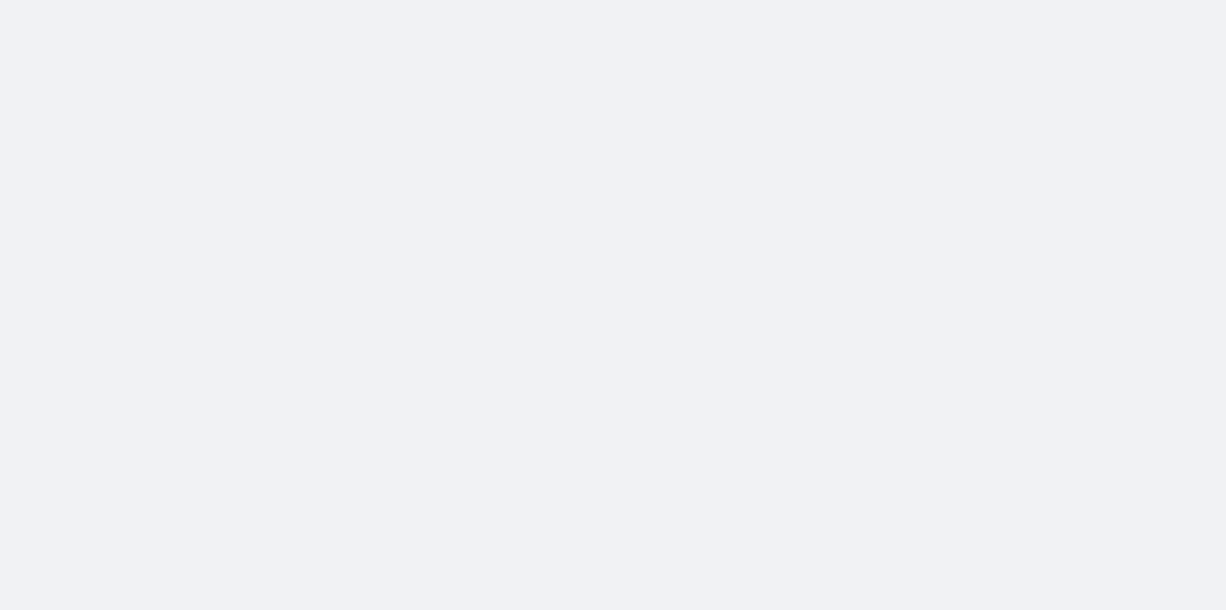 scroll, scrollTop: 0, scrollLeft: 0, axis: both 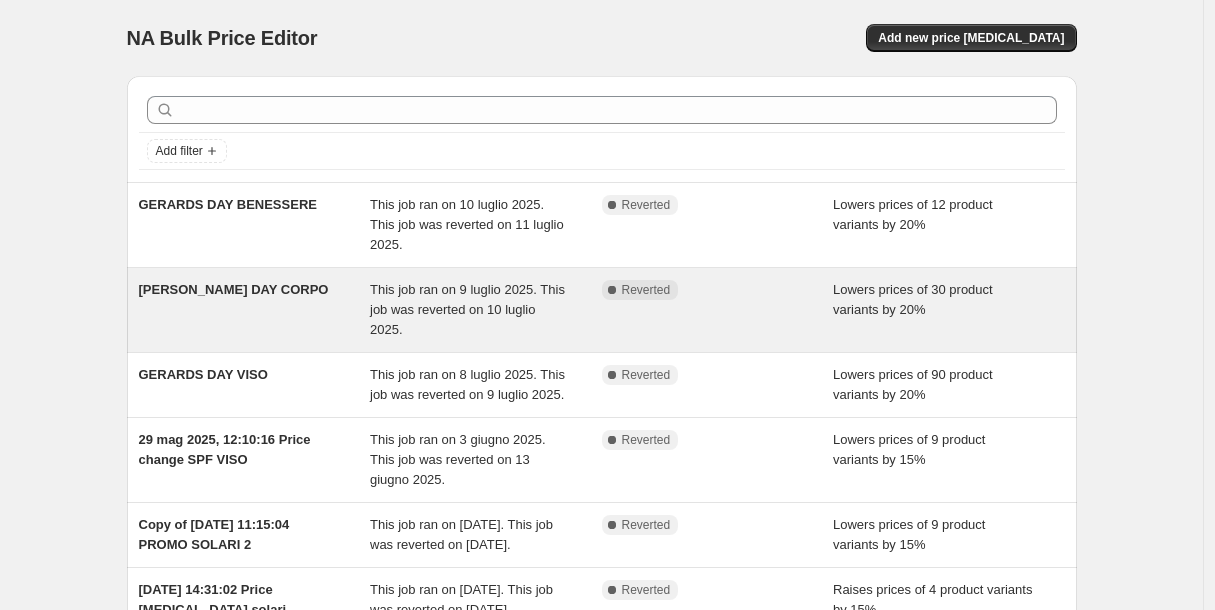 click on "[PERSON_NAME] DAY CORPO" at bounding box center (255, 310) 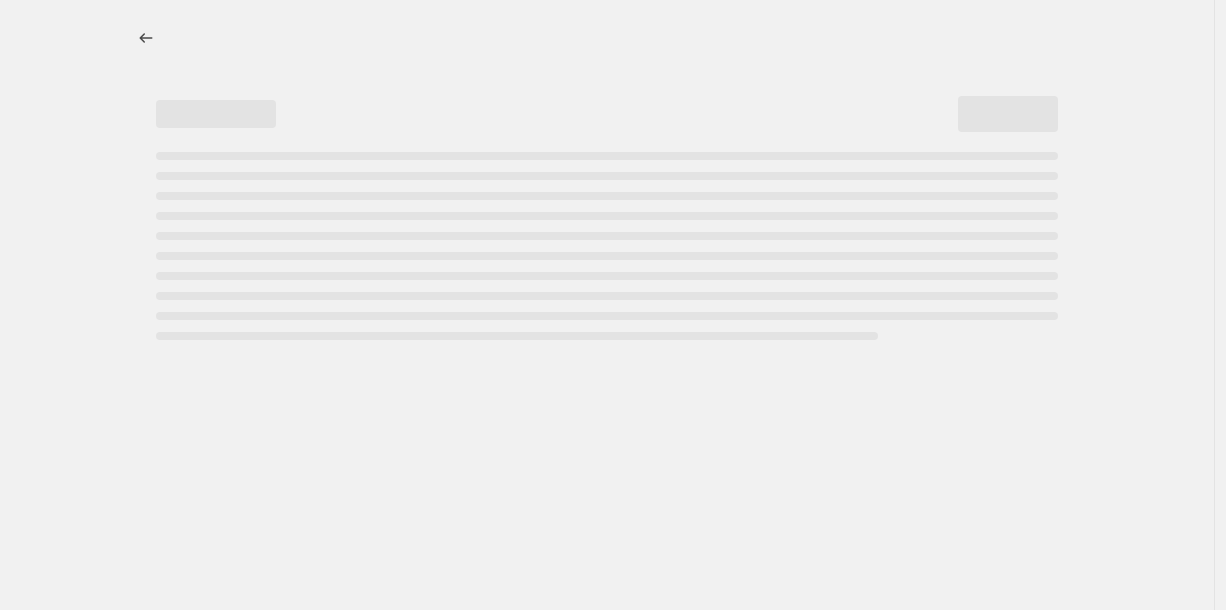 select on "percentage" 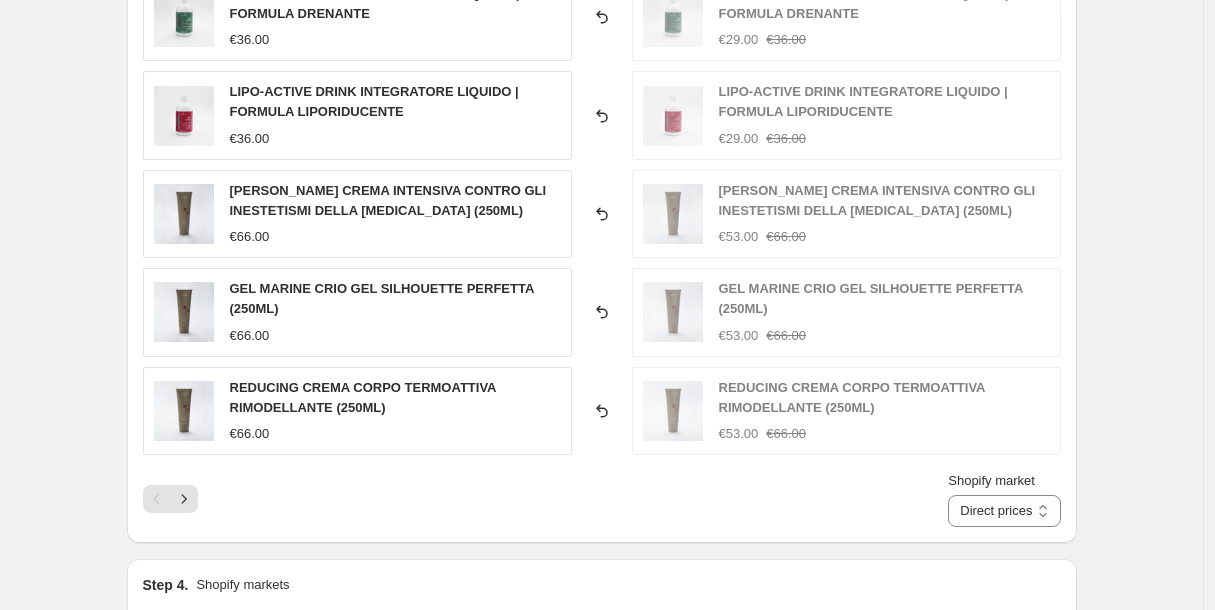 scroll, scrollTop: 1585, scrollLeft: 0, axis: vertical 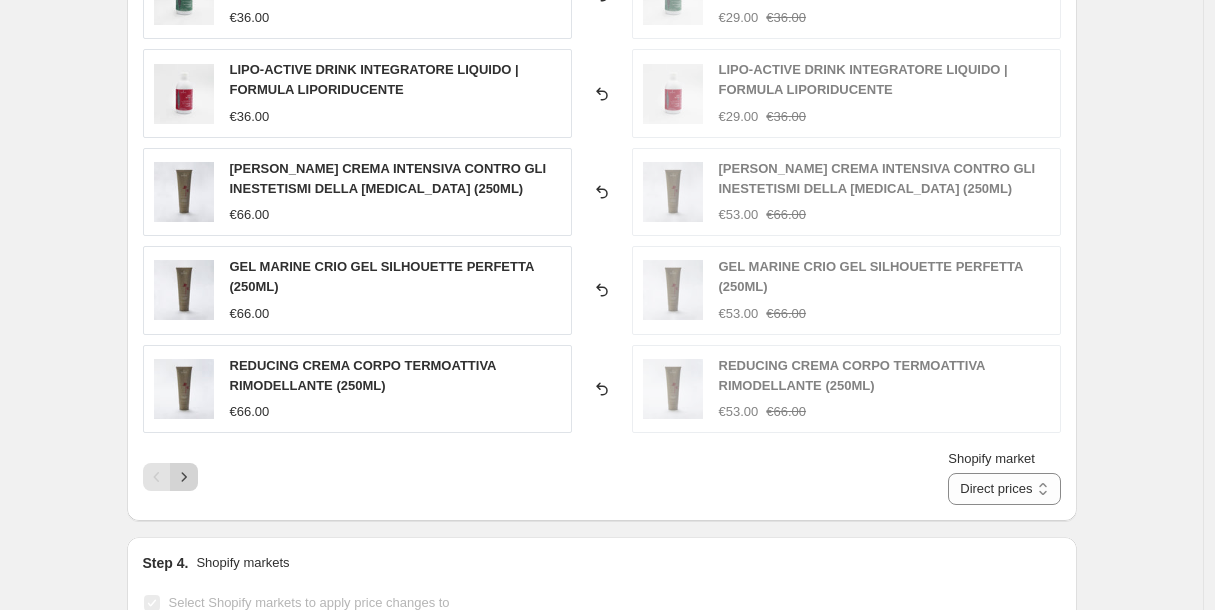 click 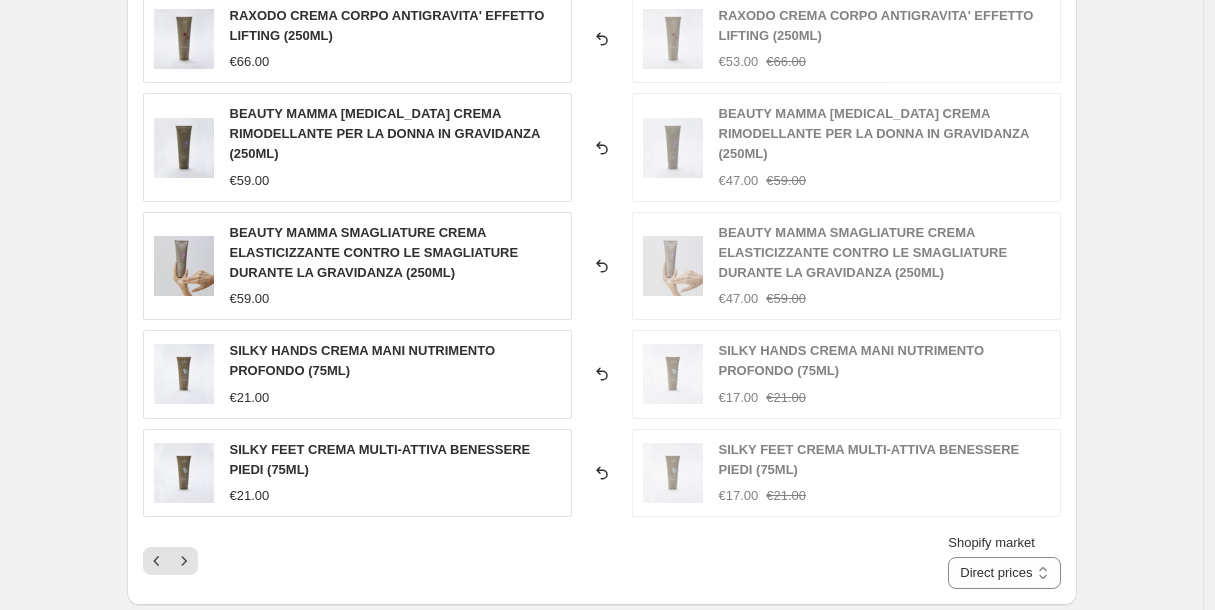 scroll, scrollTop: 1543, scrollLeft: 0, axis: vertical 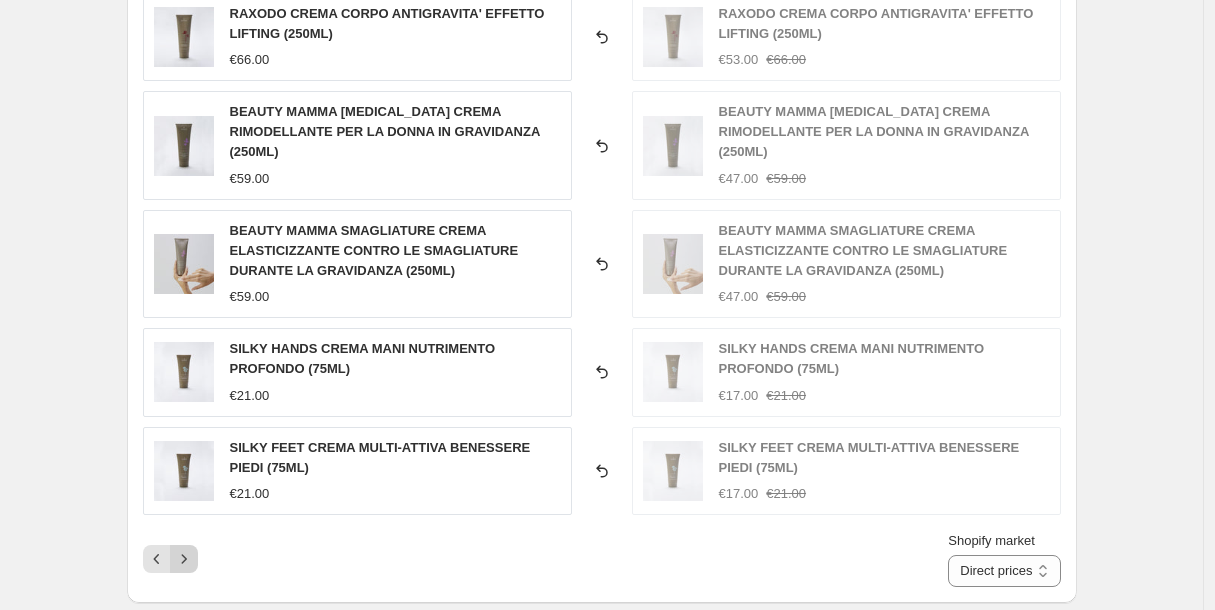click 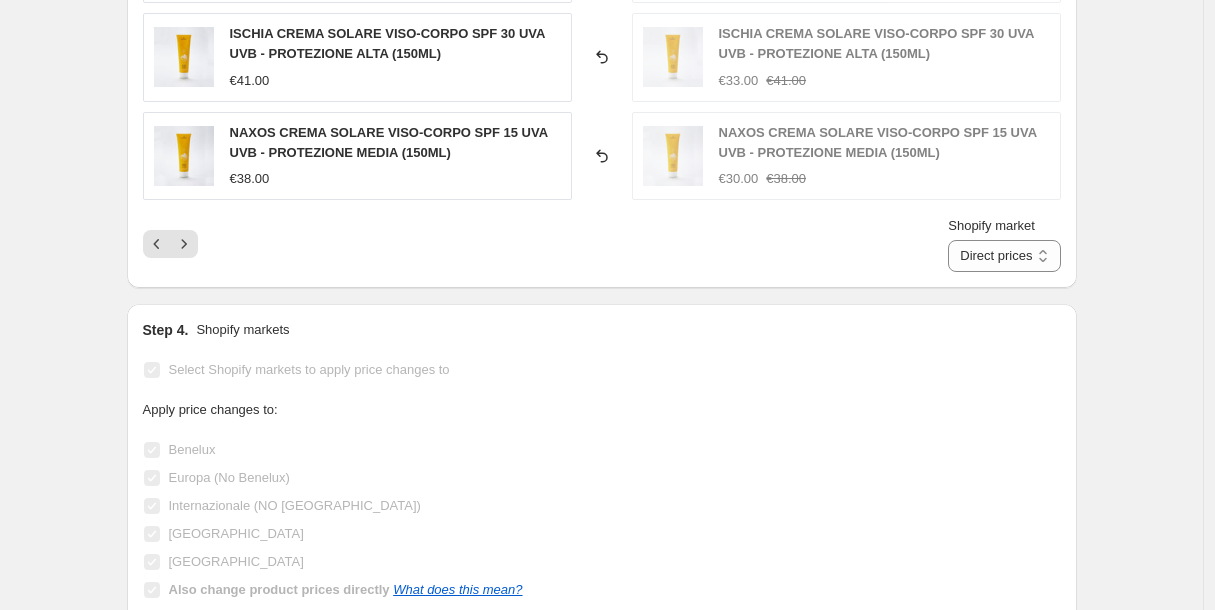 scroll, scrollTop: 1852, scrollLeft: 0, axis: vertical 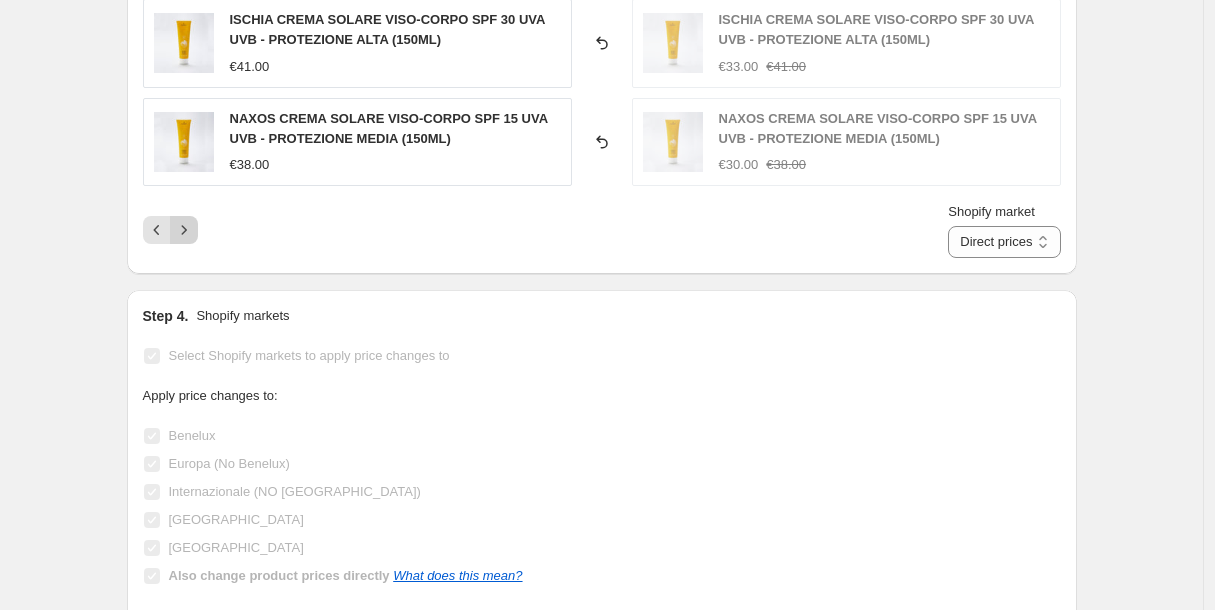click 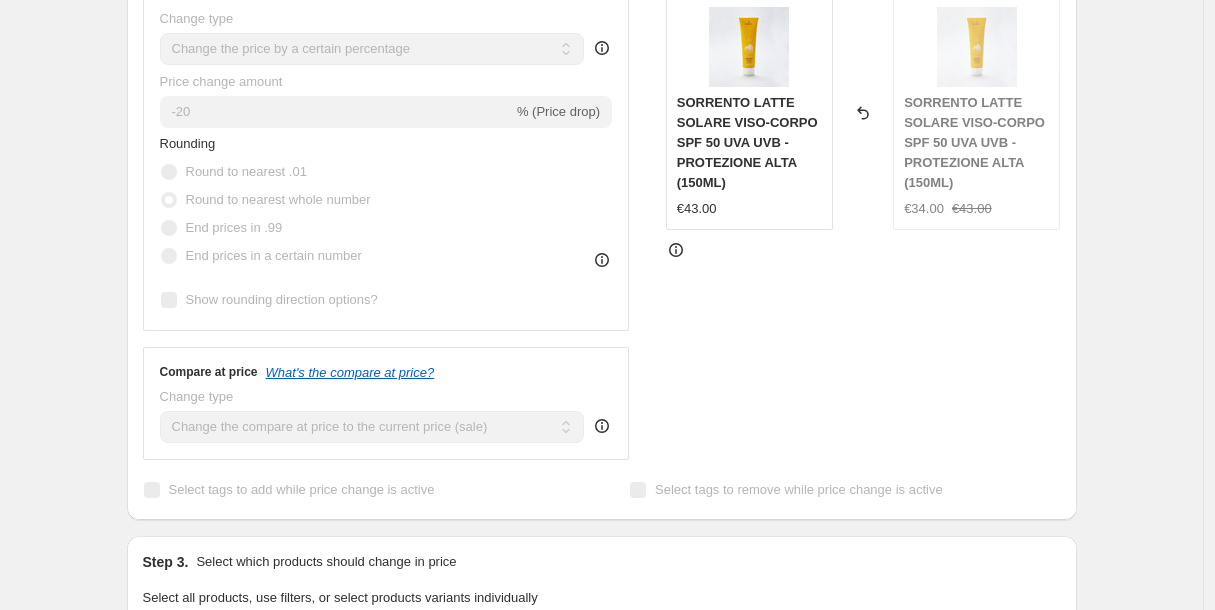 scroll, scrollTop: 499, scrollLeft: 0, axis: vertical 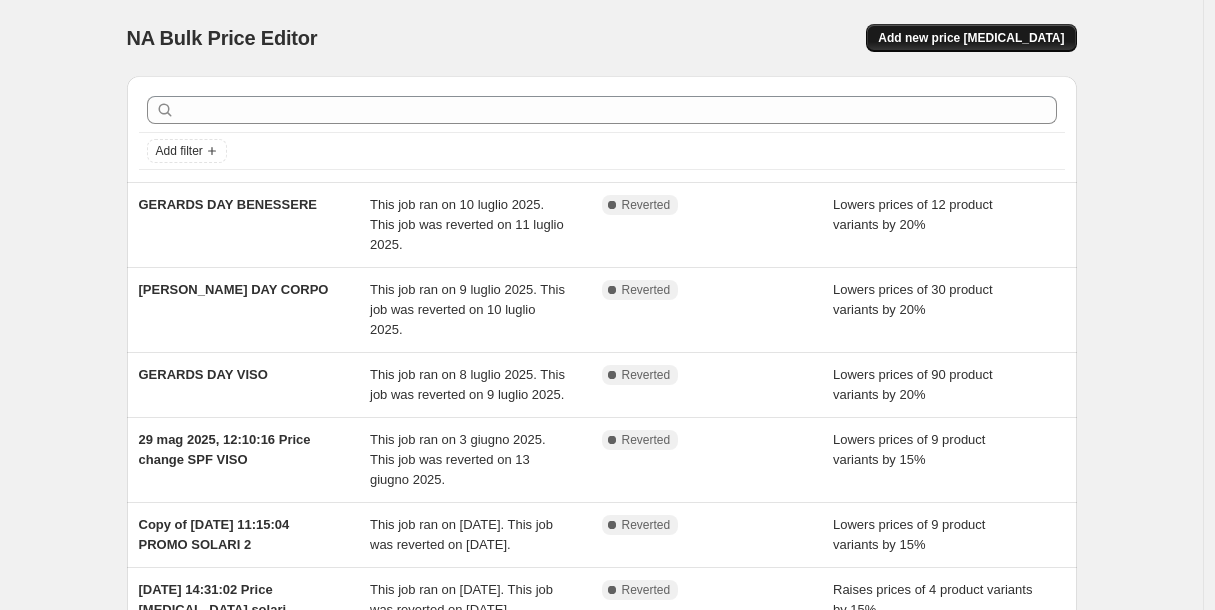 click on "Add new price [MEDICAL_DATA]" at bounding box center (971, 38) 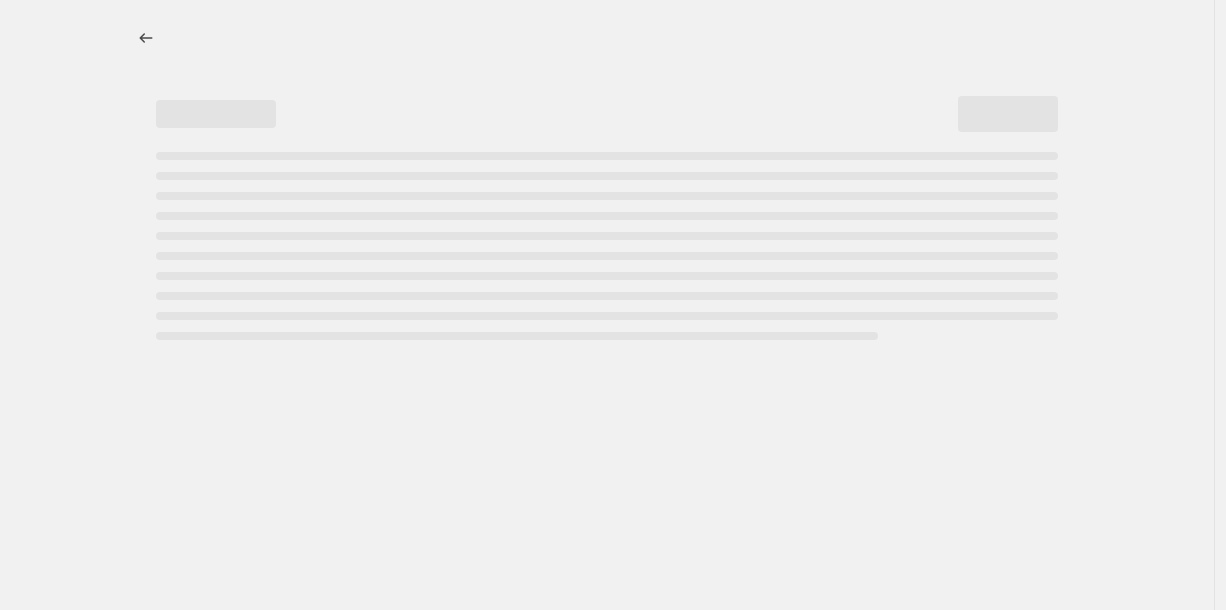 select on "percentage" 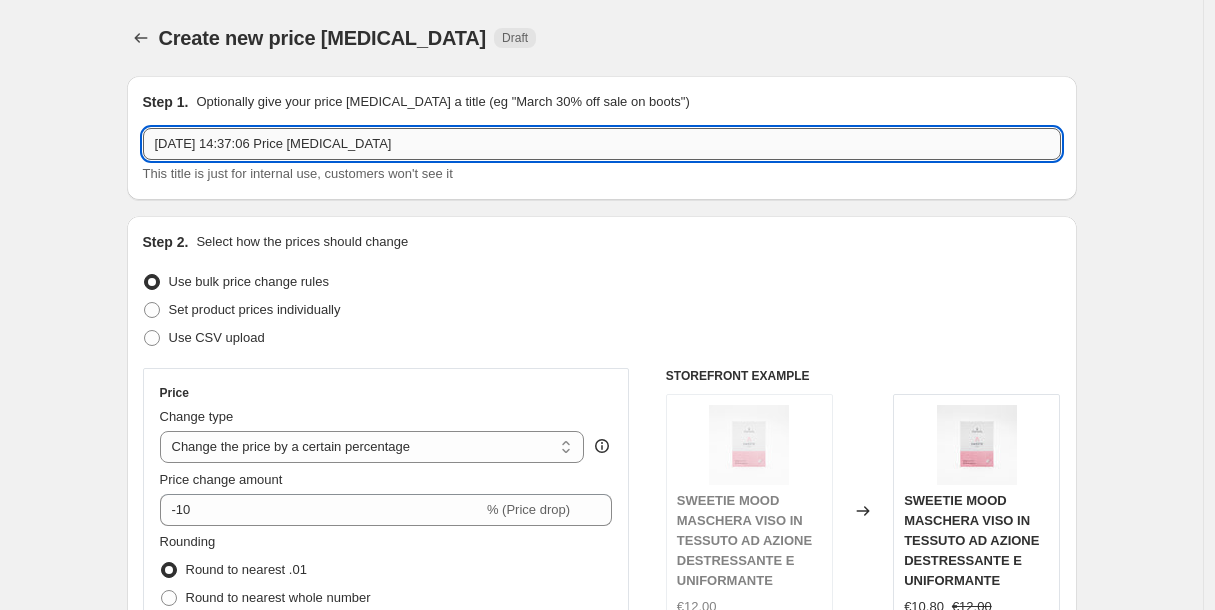 click on "15 lug 2025, 14:37:06 Price change job" at bounding box center (602, 144) 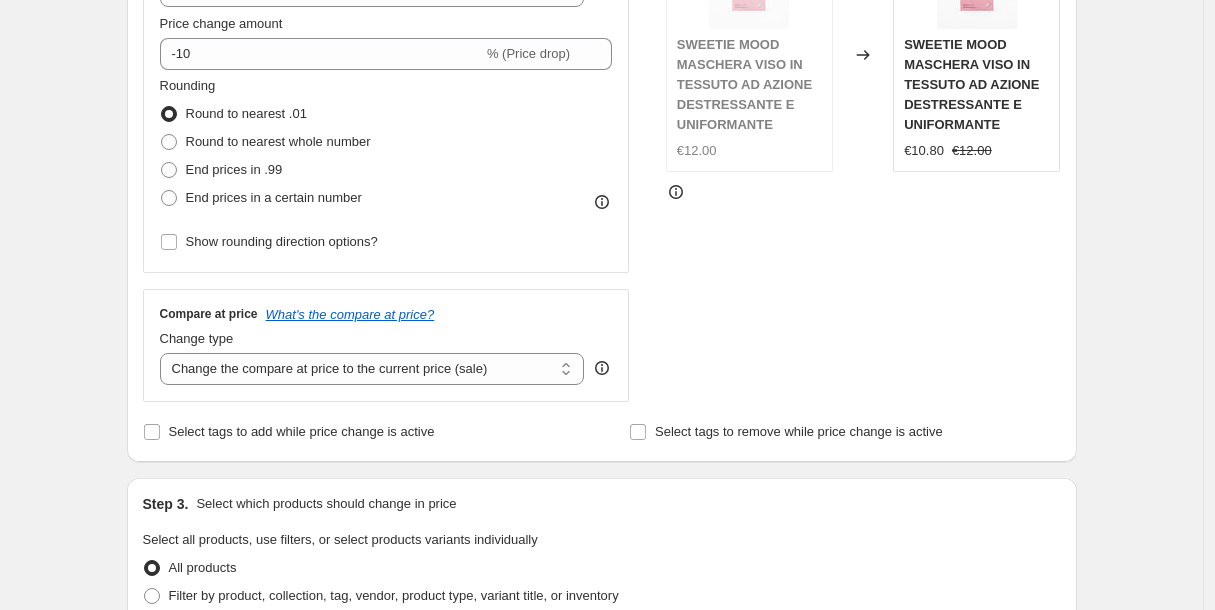 scroll, scrollTop: 445, scrollLeft: 0, axis: vertical 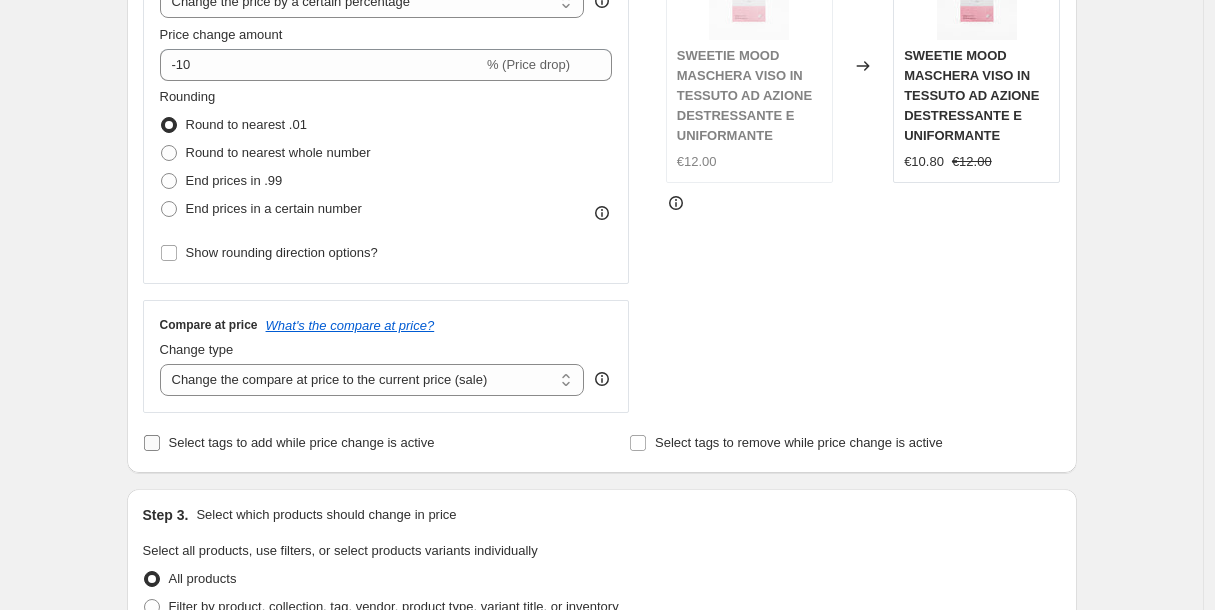 type on "15 lug 2025, 14:37:06 sistemazione prezzi UE" 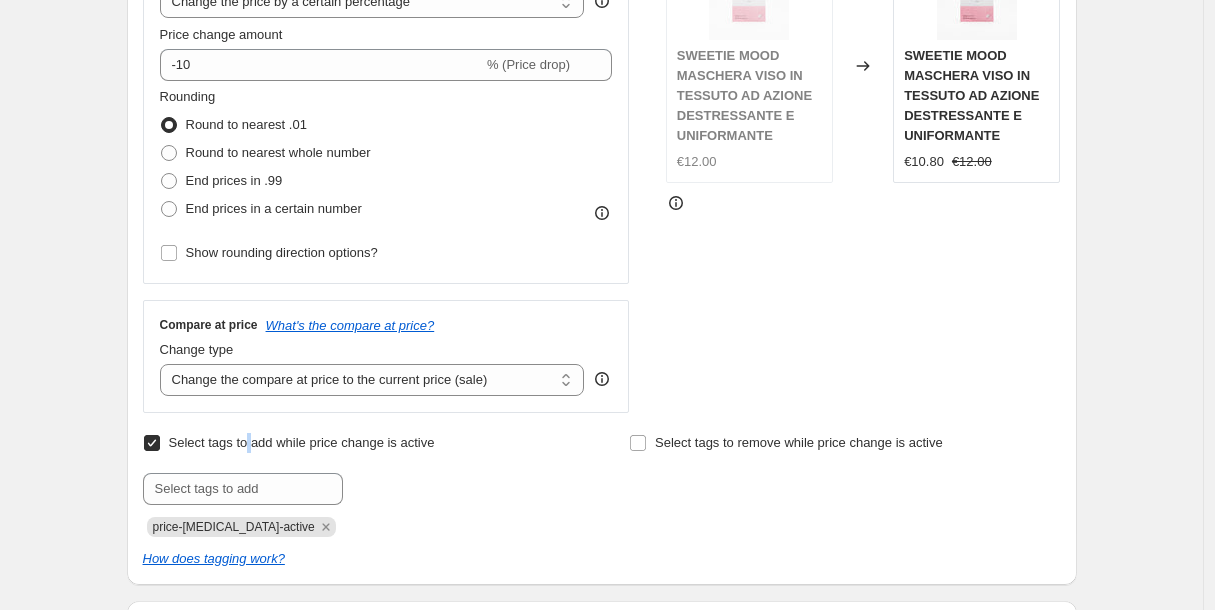 click on "Select tags to add while price change is active" at bounding box center (302, 442) 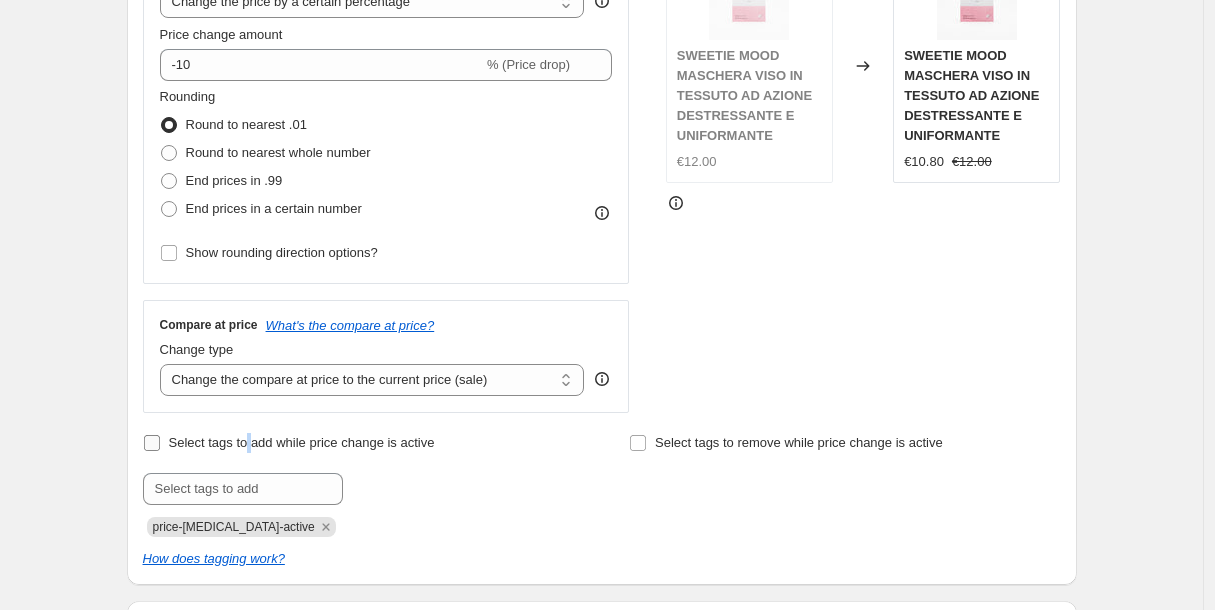 checkbox on "false" 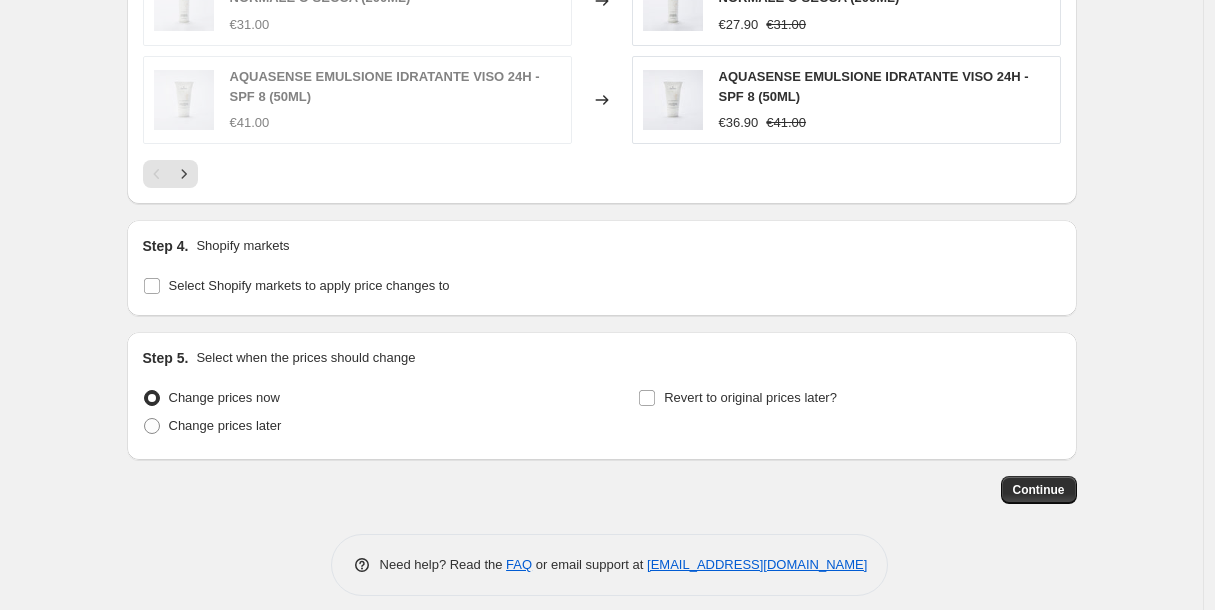 scroll, scrollTop: 1533, scrollLeft: 0, axis: vertical 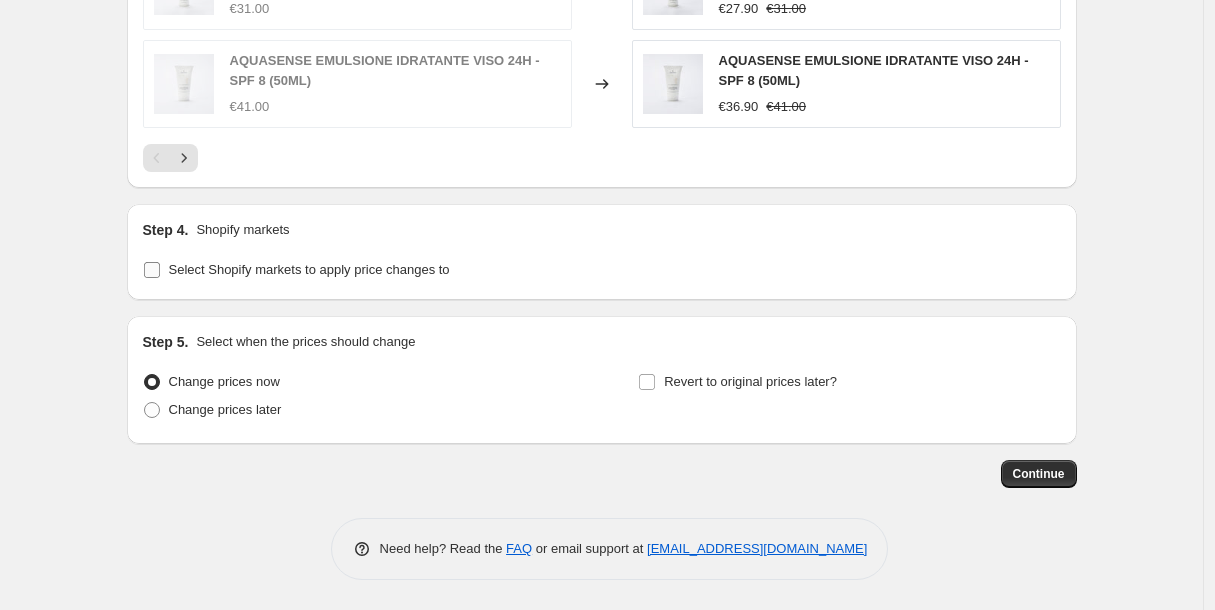 click on "Select Shopify markets to apply price changes to" at bounding box center (296, 270) 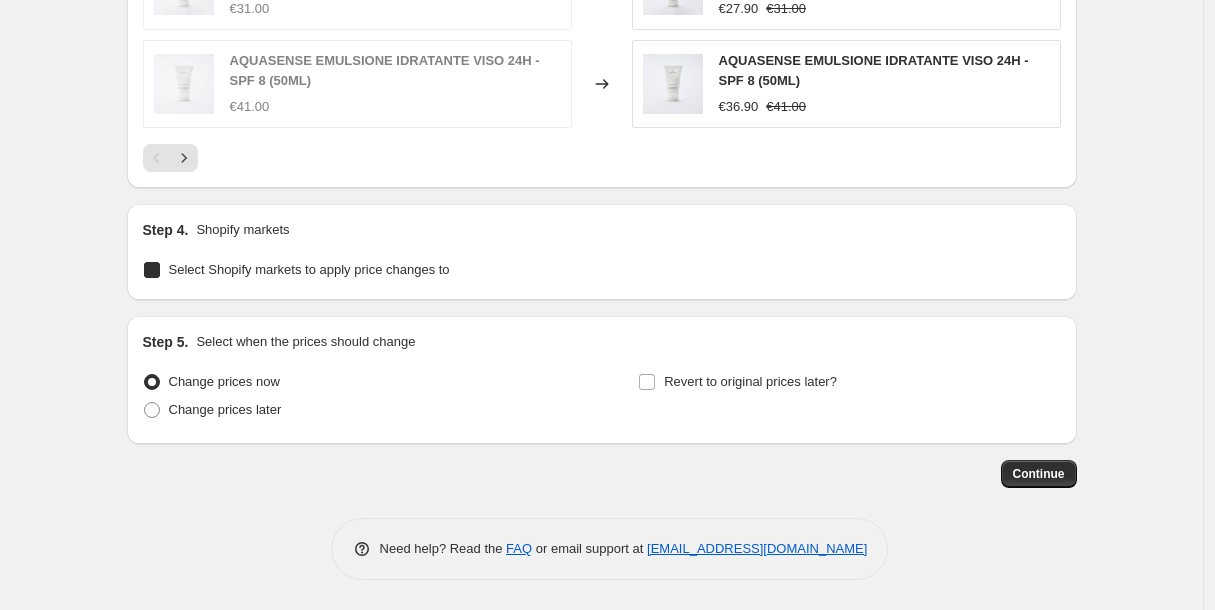 checkbox on "true" 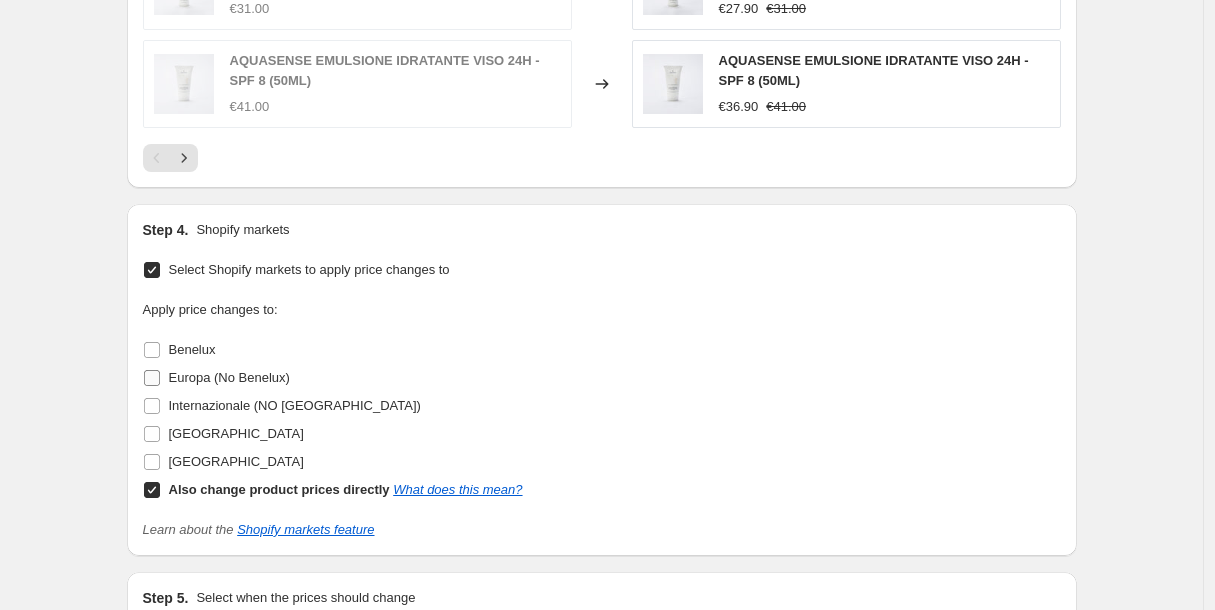 click on "Europa (No Benelux)" at bounding box center [152, 378] 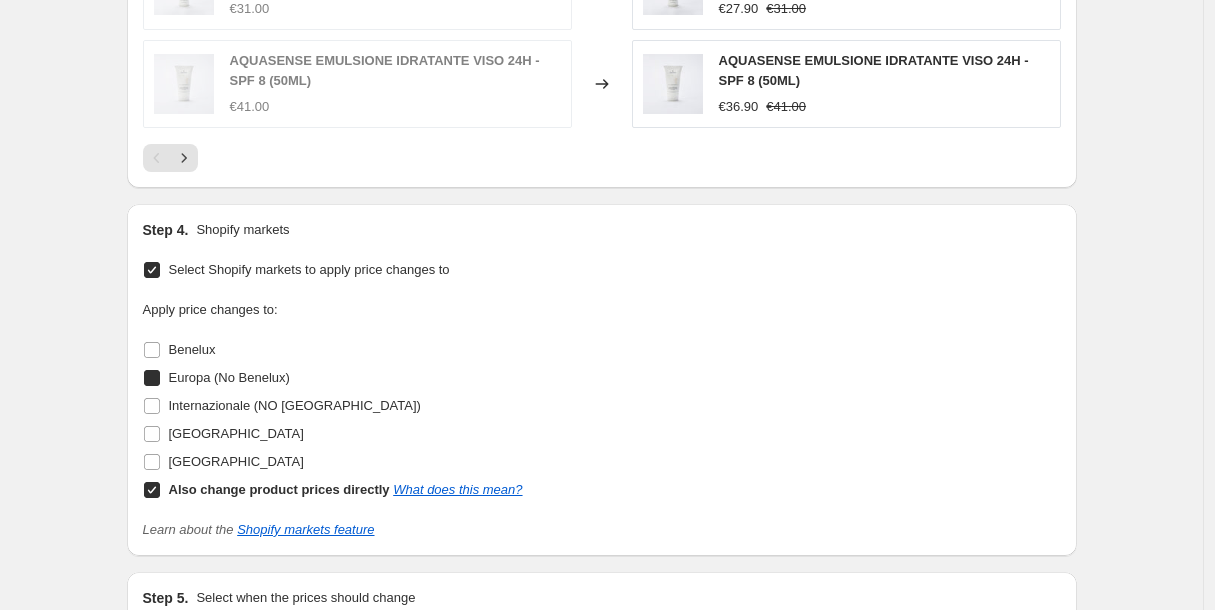 checkbox on "true" 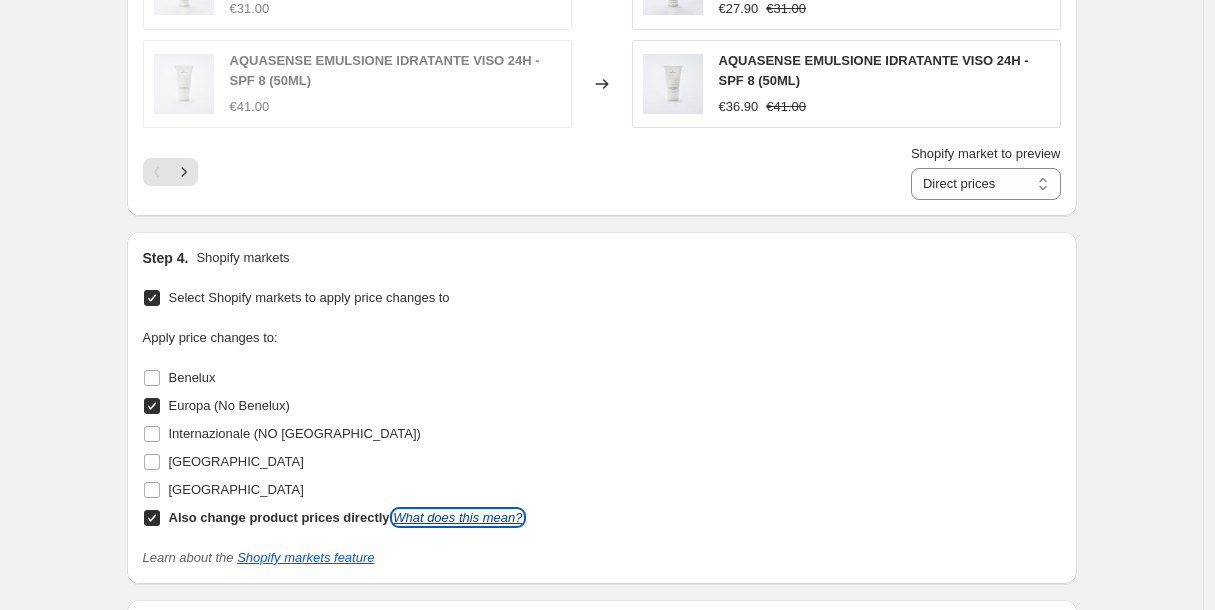 click on "What does this mean?" at bounding box center (457, 517) 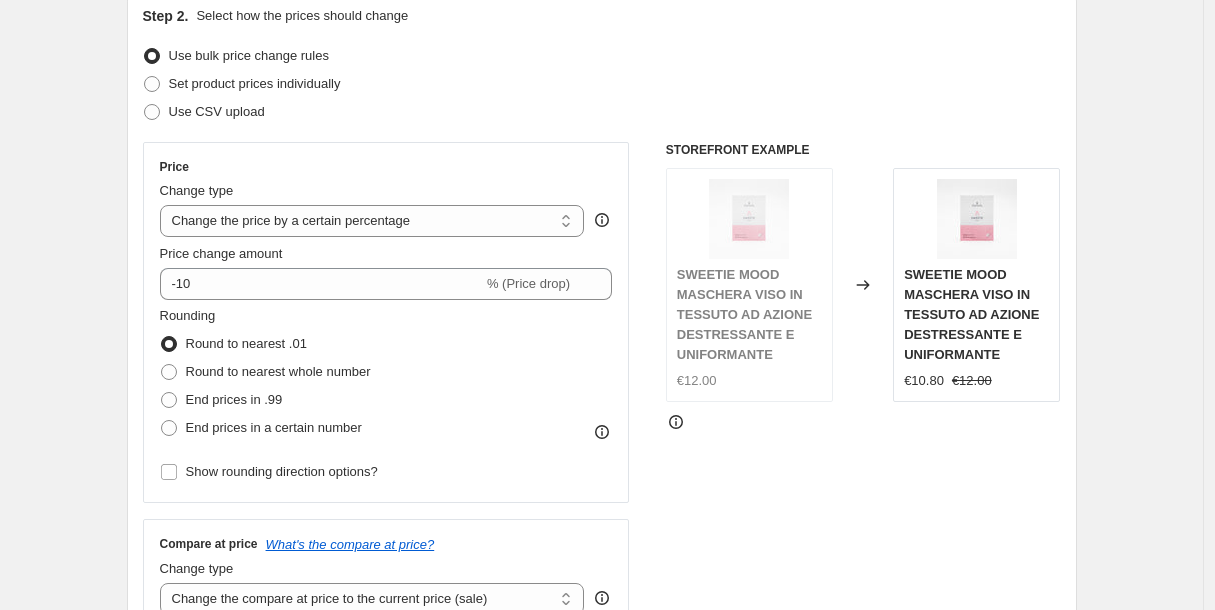 scroll, scrollTop: 166, scrollLeft: 0, axis: vertical 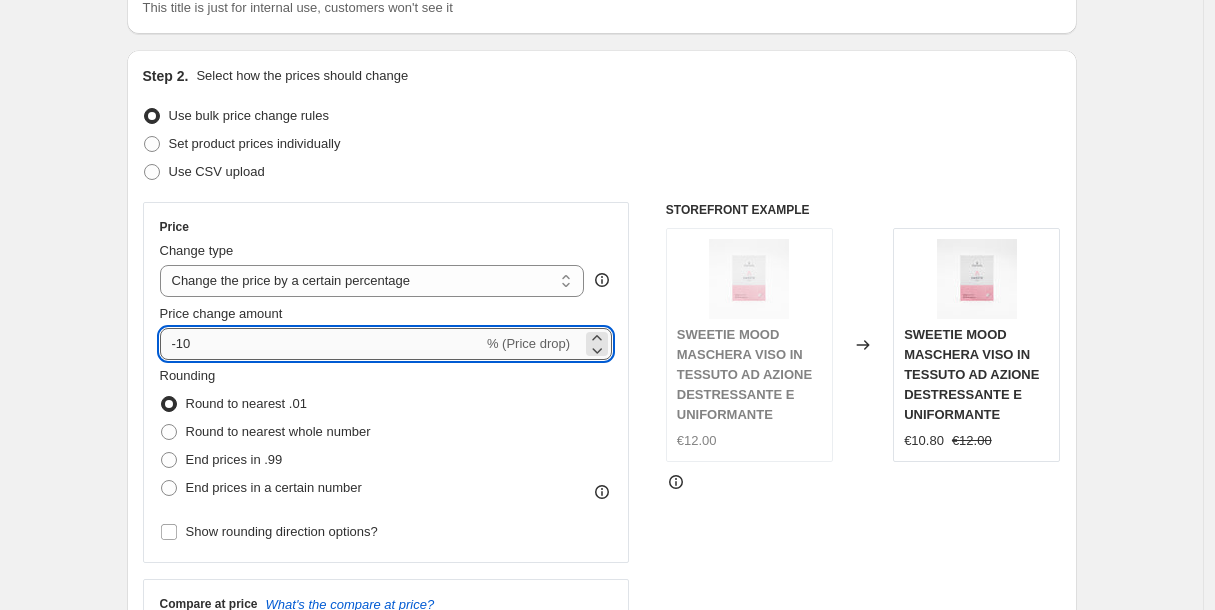 click on "-10" at bounding box center [321, 344] 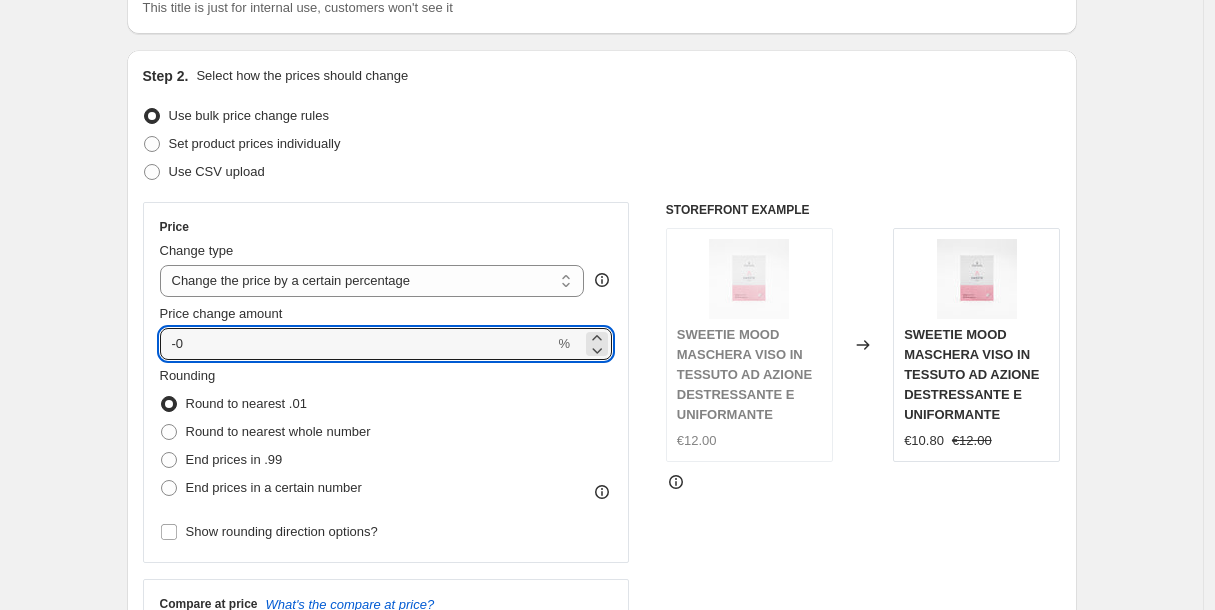 type on "-0" 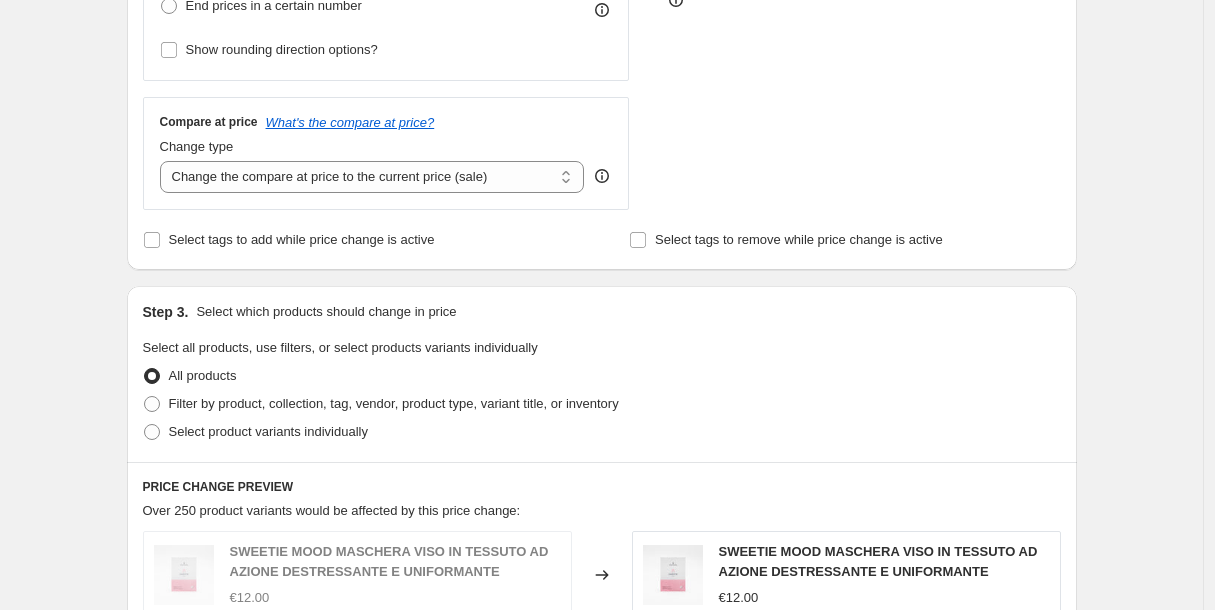 scroll, scrollTop: 390, scrollLeft: 0, axis: vertical 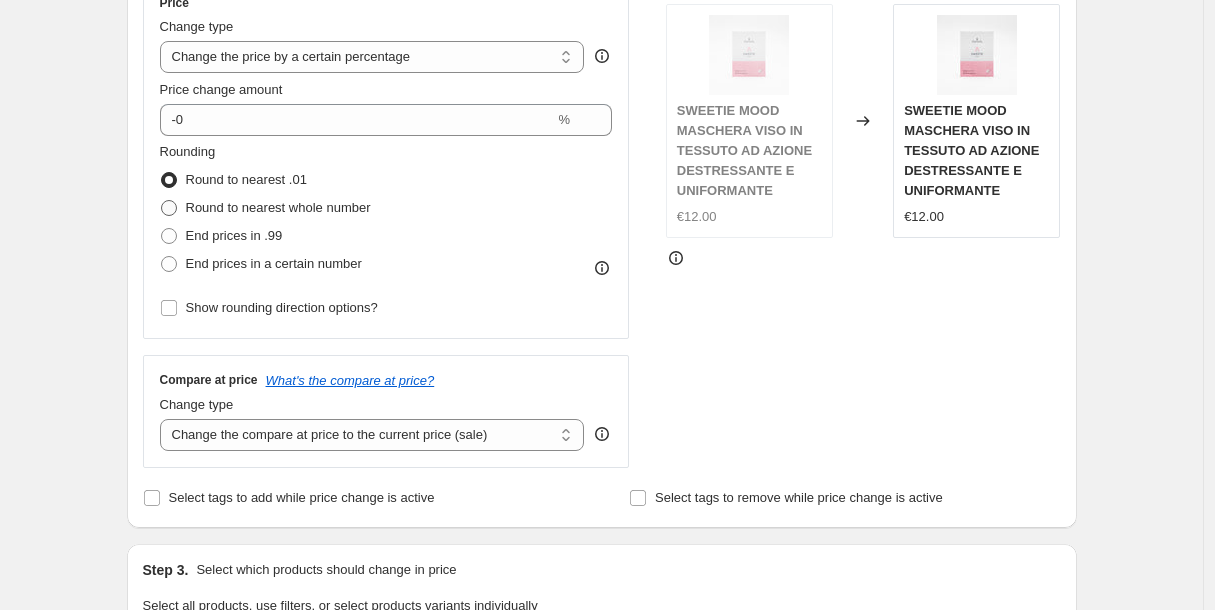 click on "Round to nearest whole number" at bounding box center [278, 208] 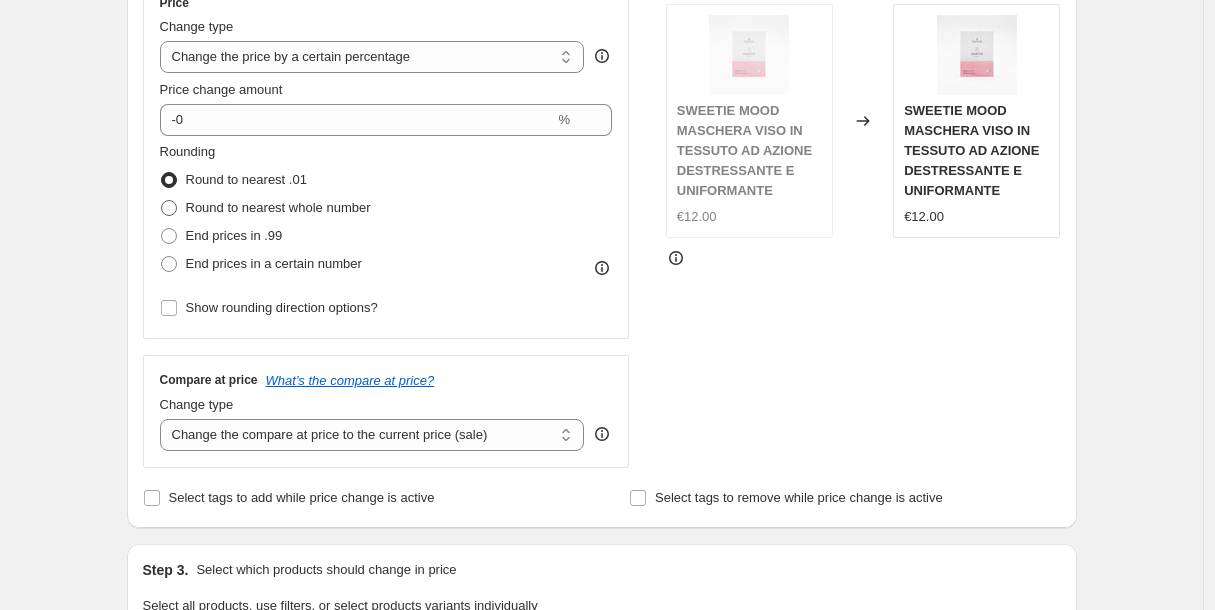 radio on "true" 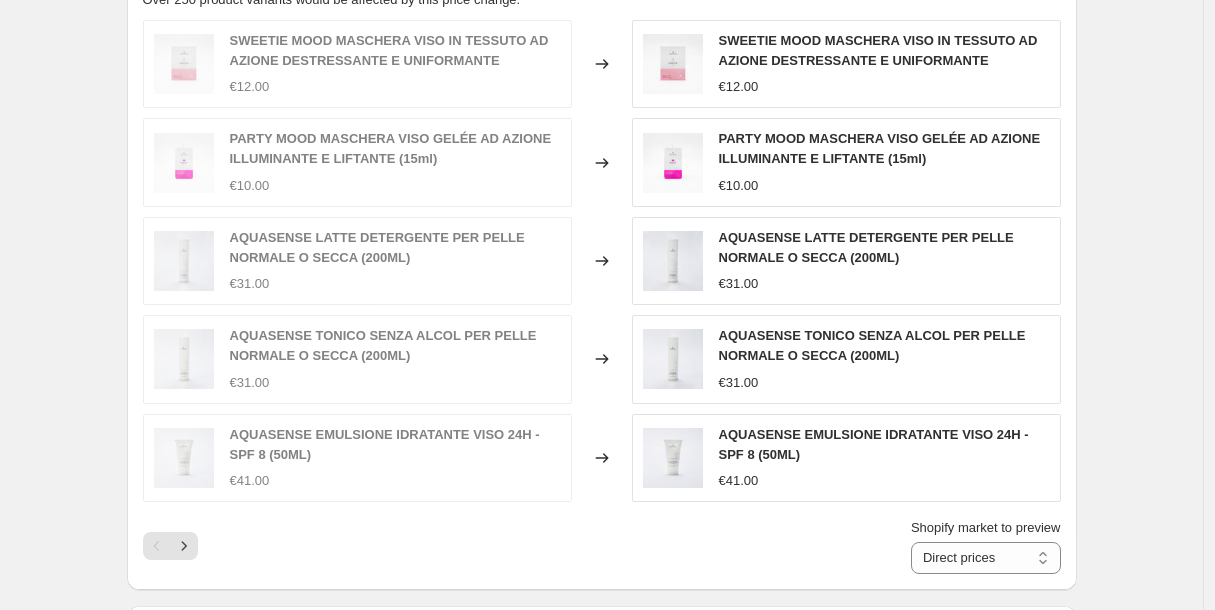scroll, scrollTop: 1124, scrollLeft: 0, axis: vertical 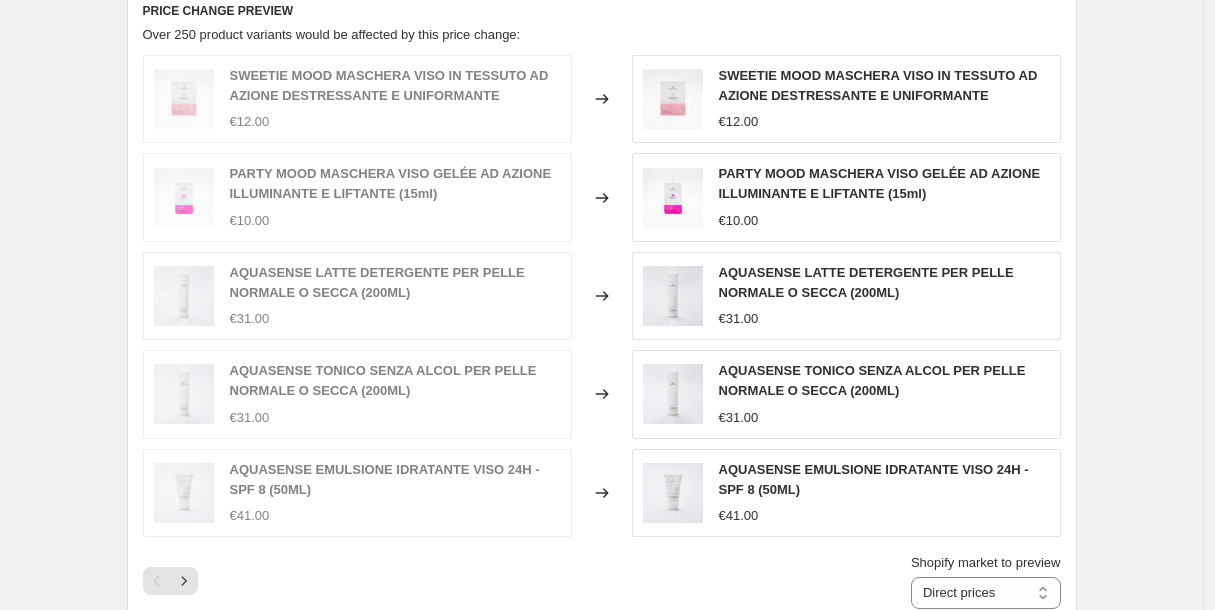 click on "Shopify market to preview Direct prices Europa (No Benelux) Direct prices" at bounding box center (602, 581) 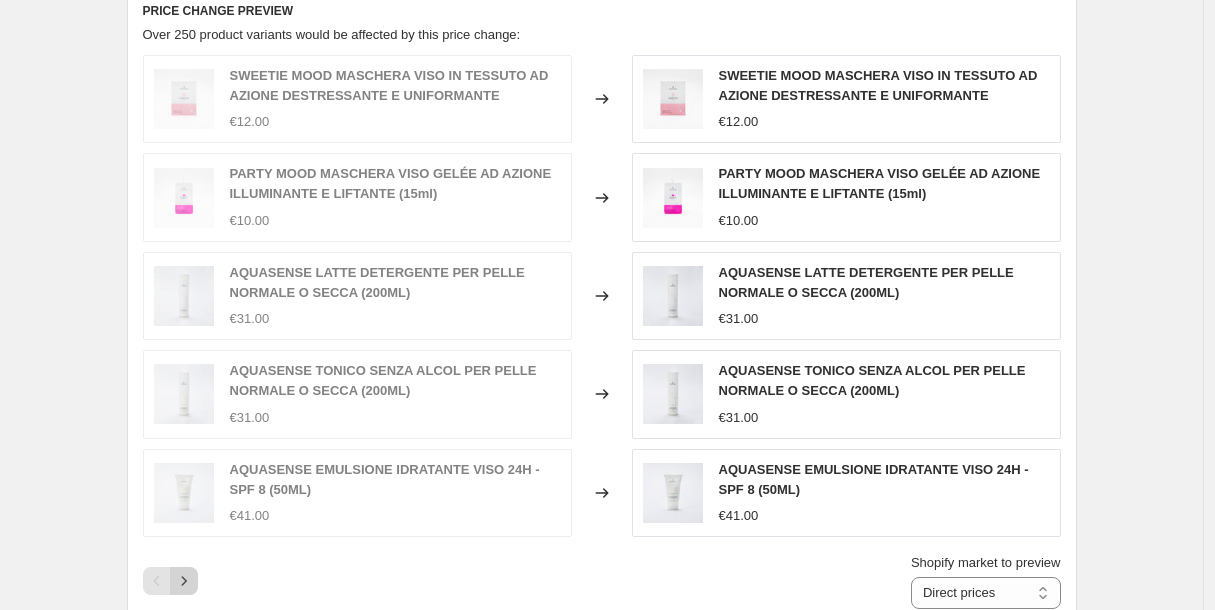 click 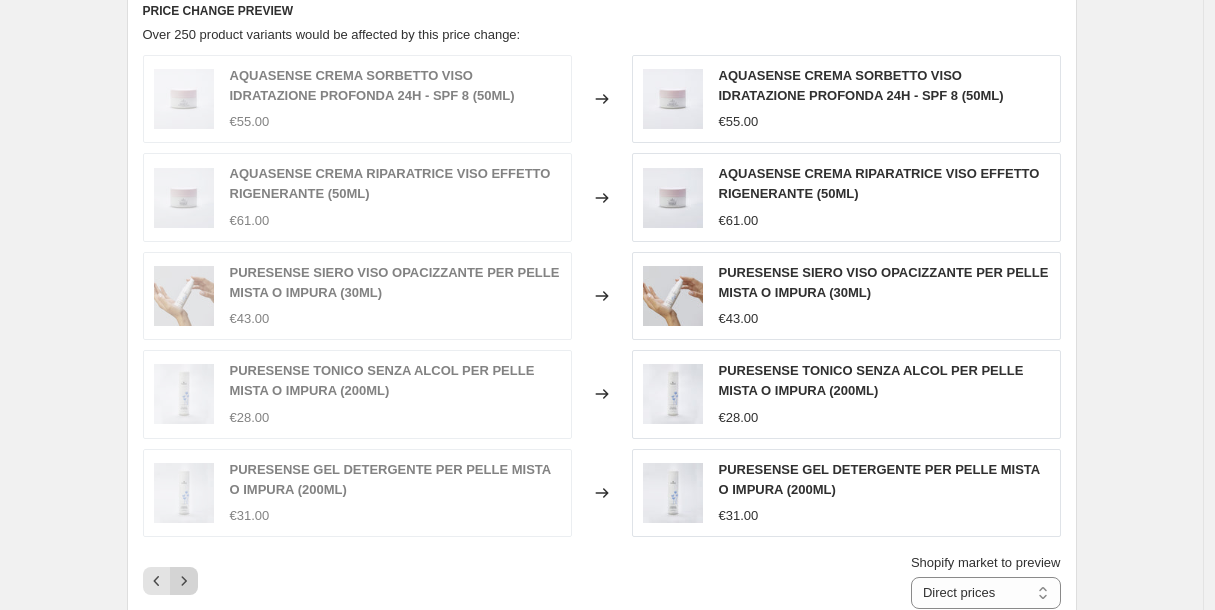 click 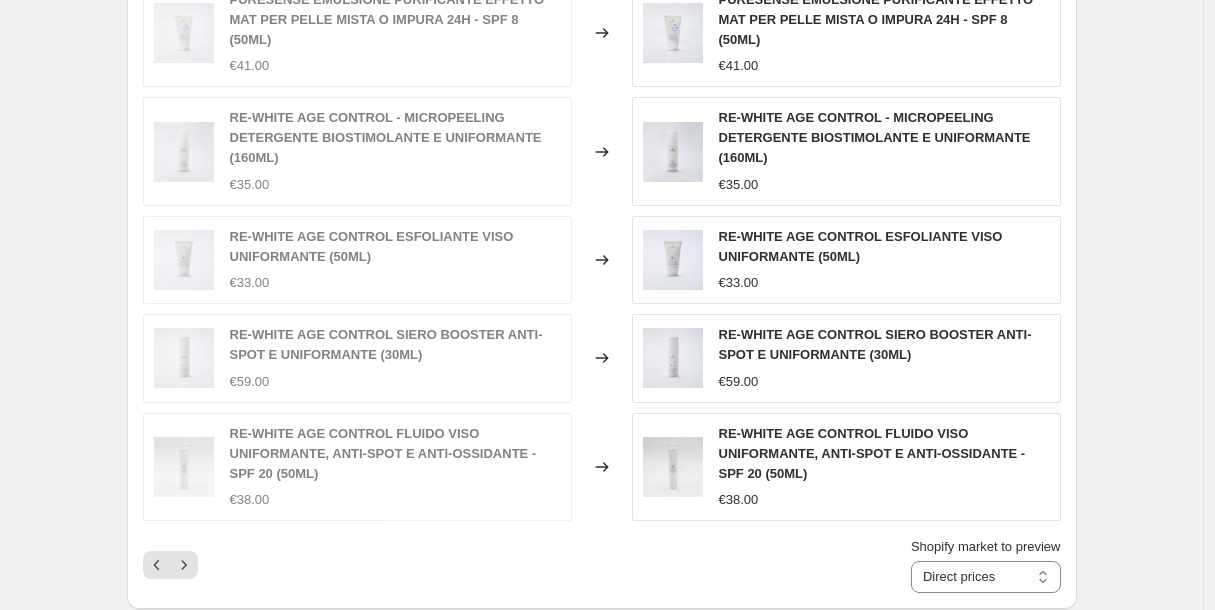 scroll, scrollTop: 1256, scrollLeft: 0, axis: vertical 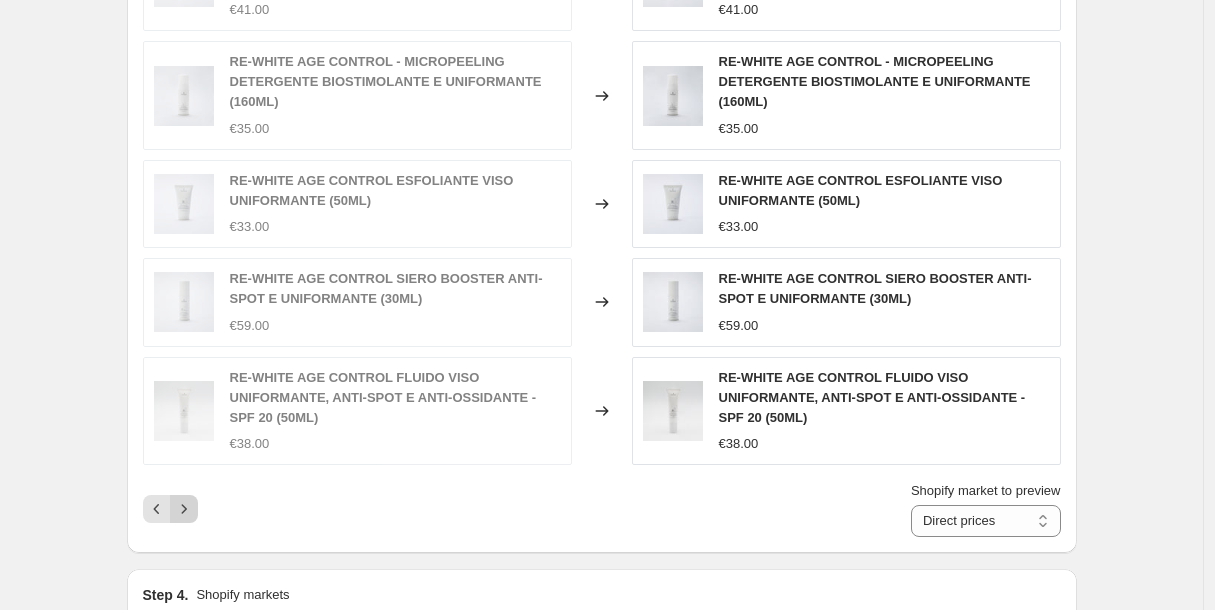 click 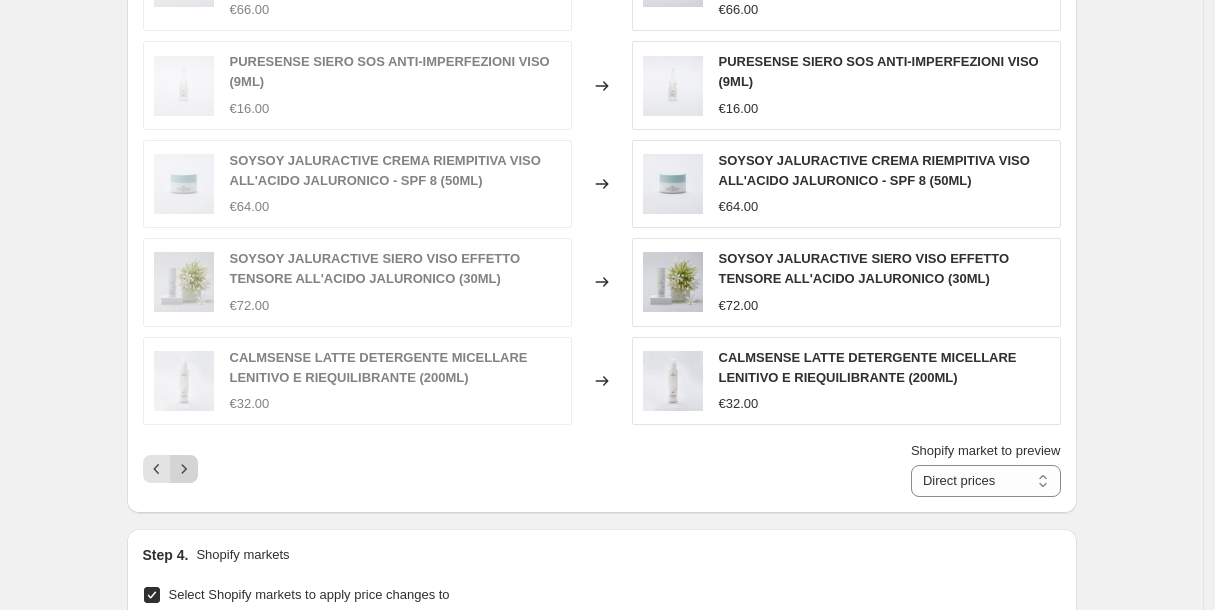 click 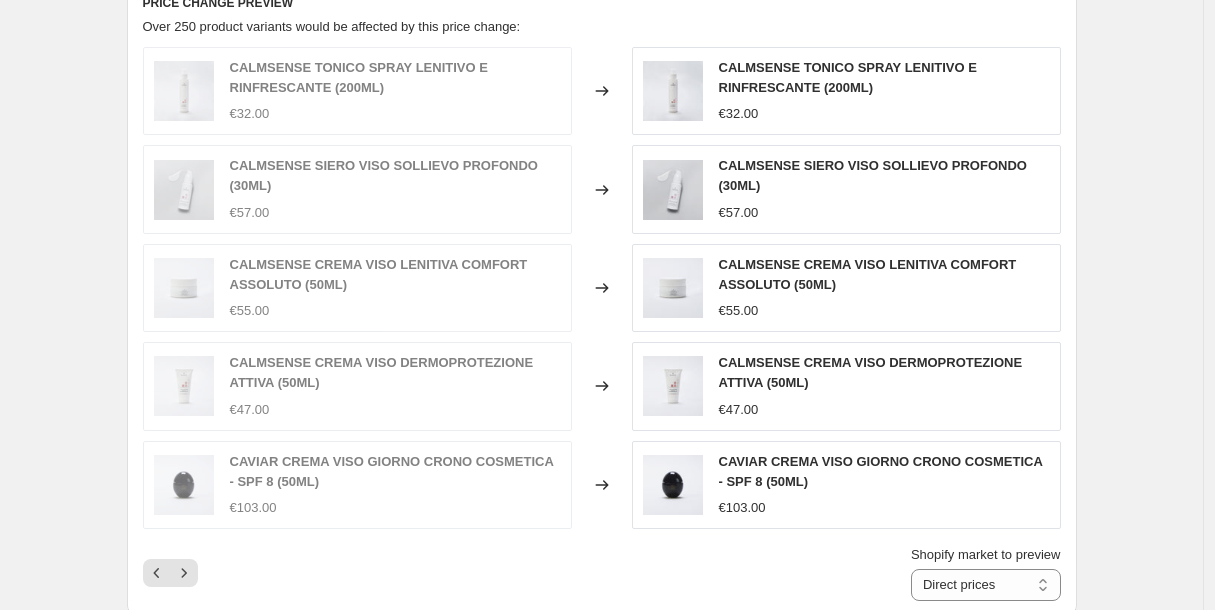 scroll, scrollTop: 1128, scrollLeft: 0, axis: vertical 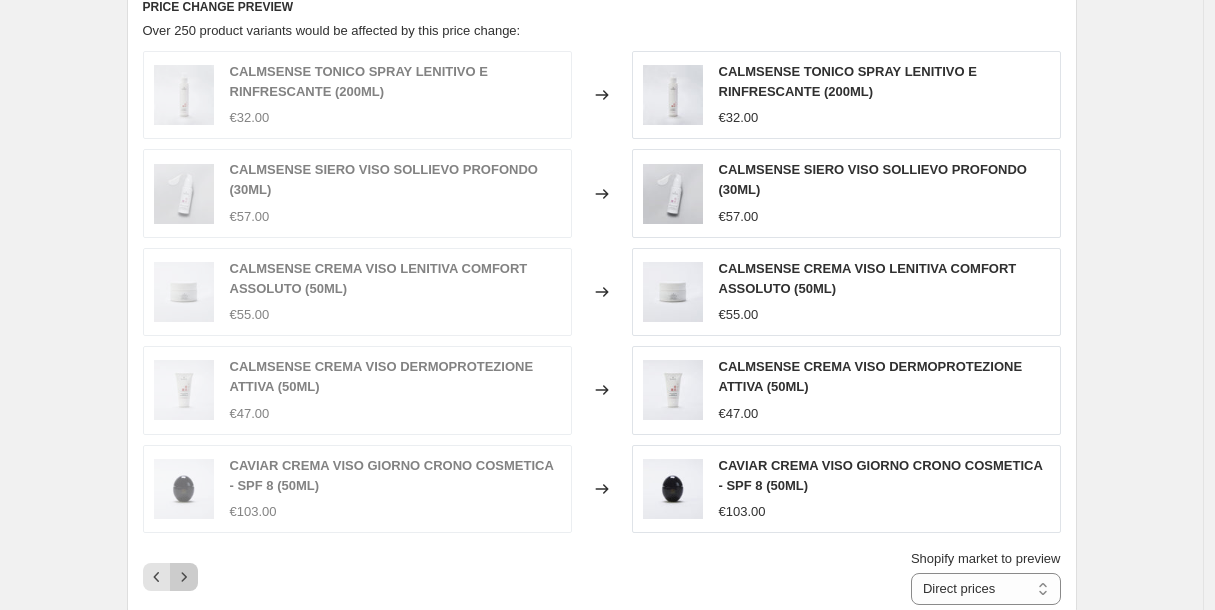 click 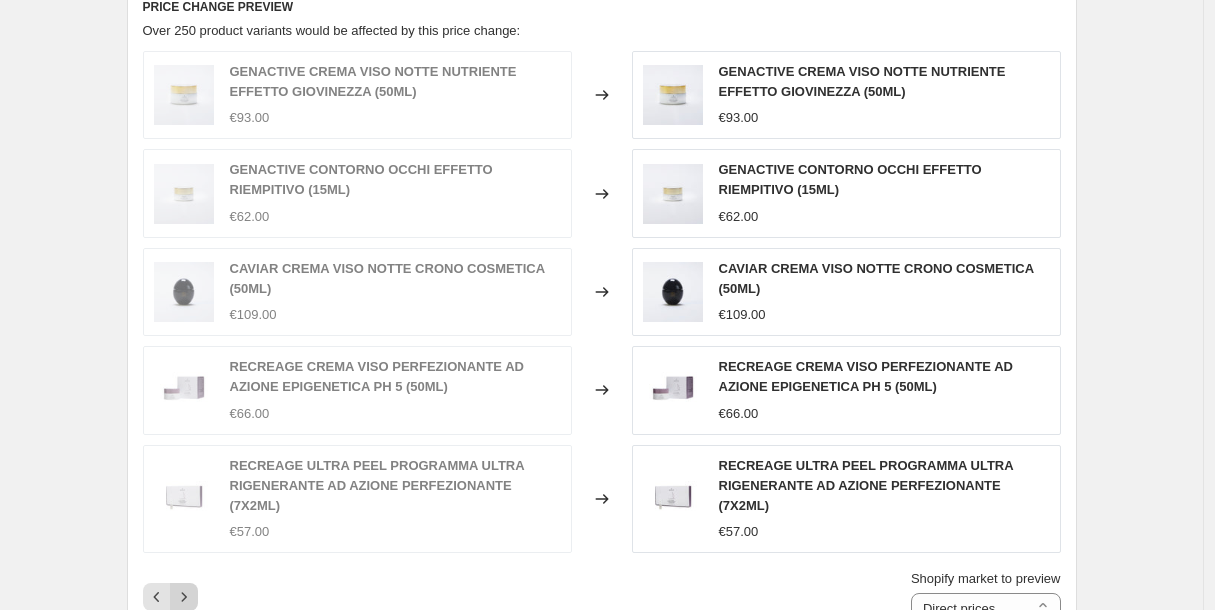 click 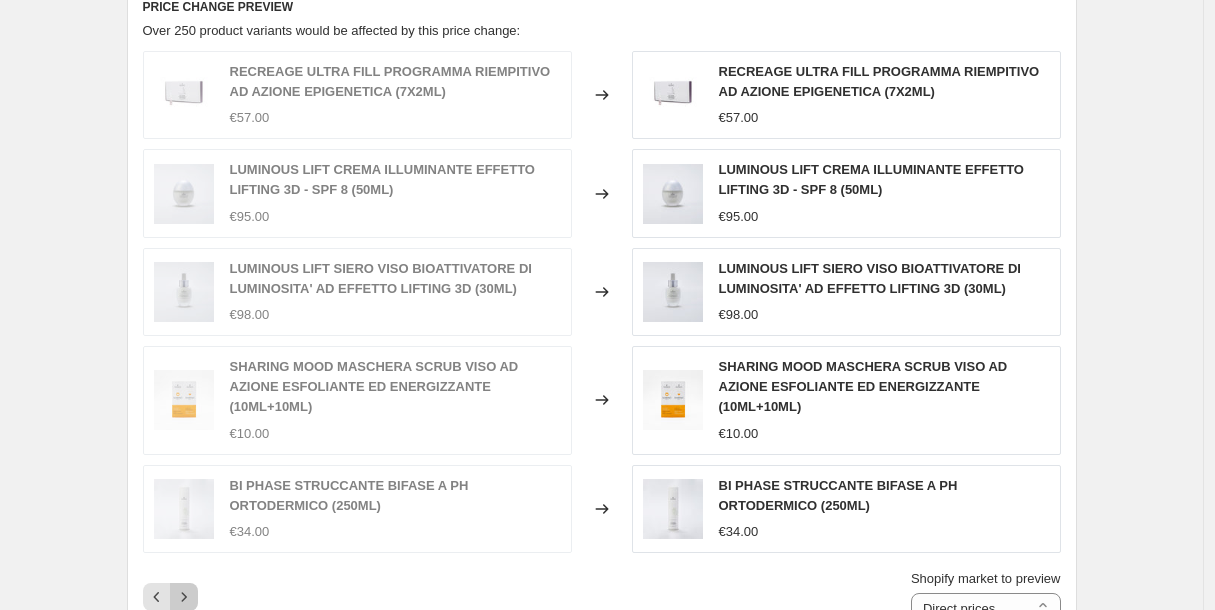 click 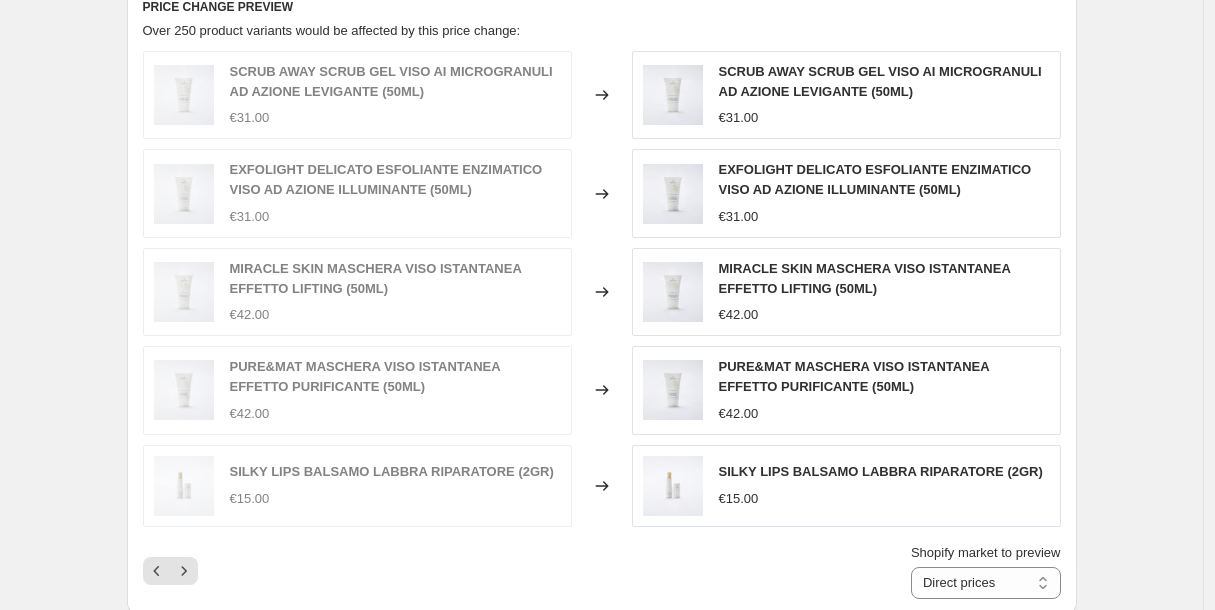 click on "Shopify market to preview Direct prices Europa (No Benelux) Direct prices" at bounding box center (602, 571) 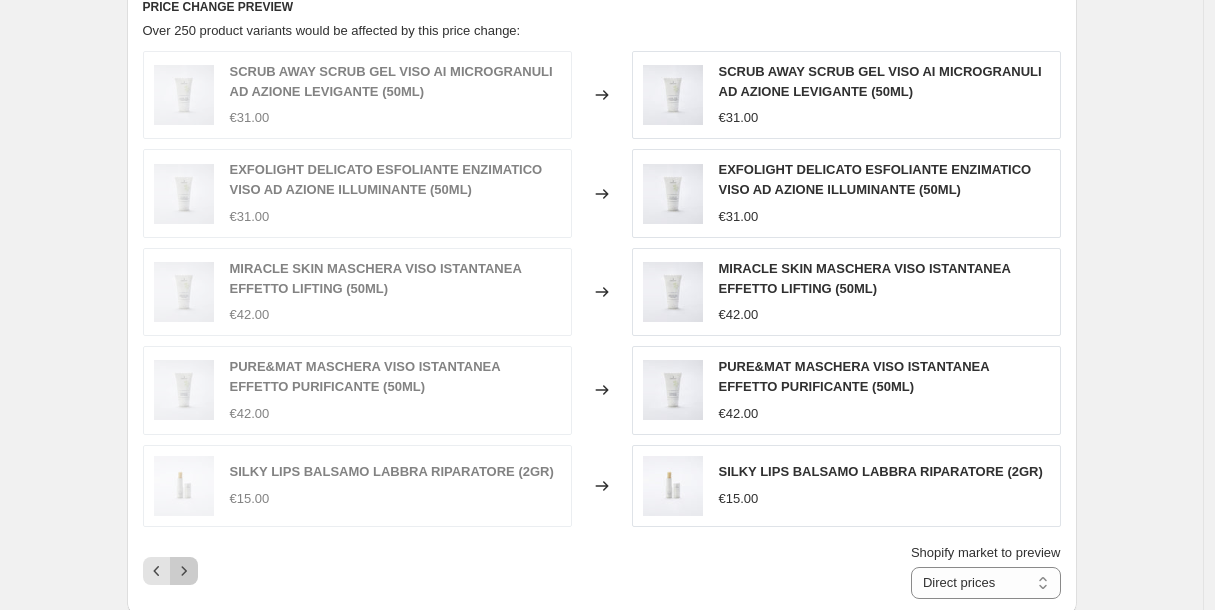click 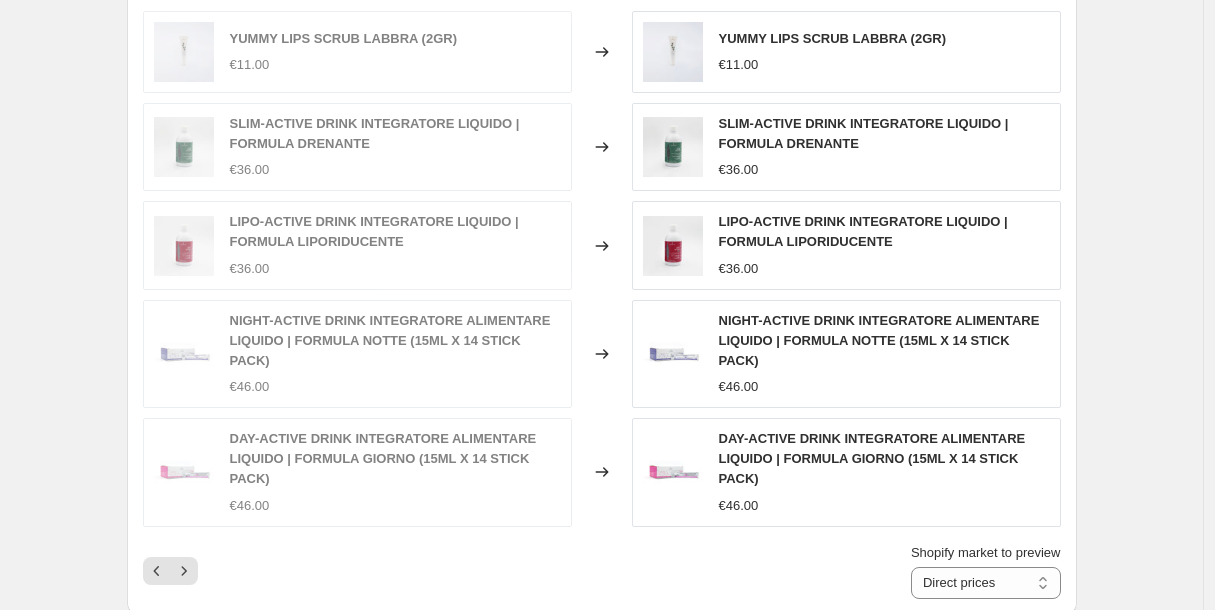 scroll, scrollTop: 1214, scrollLeft: 0, axis: vertical 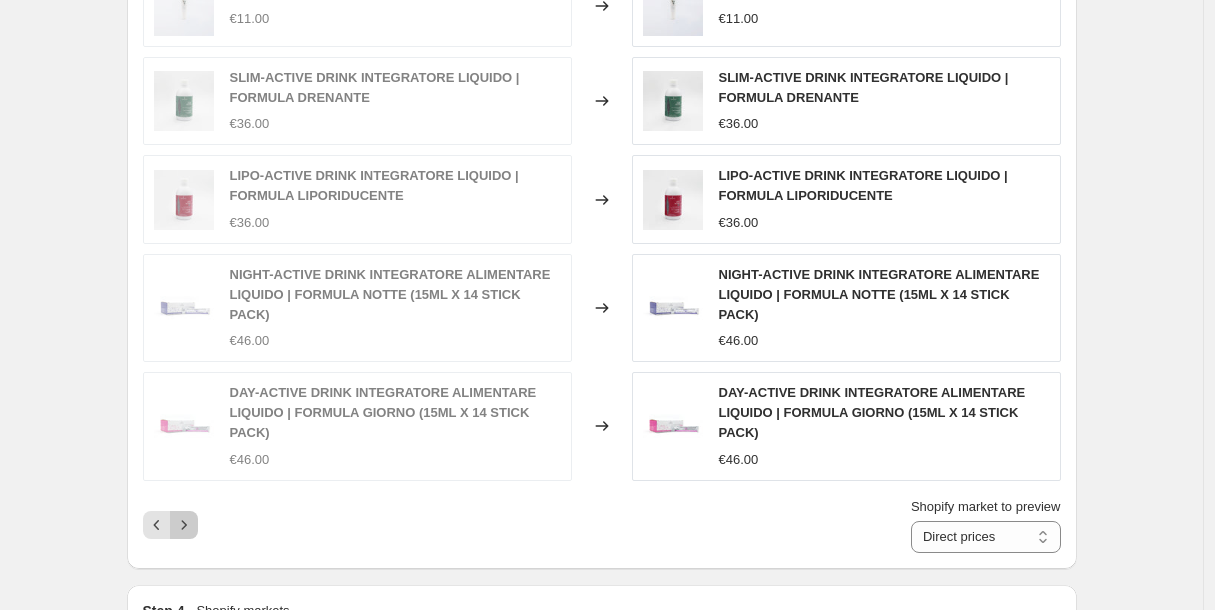 click 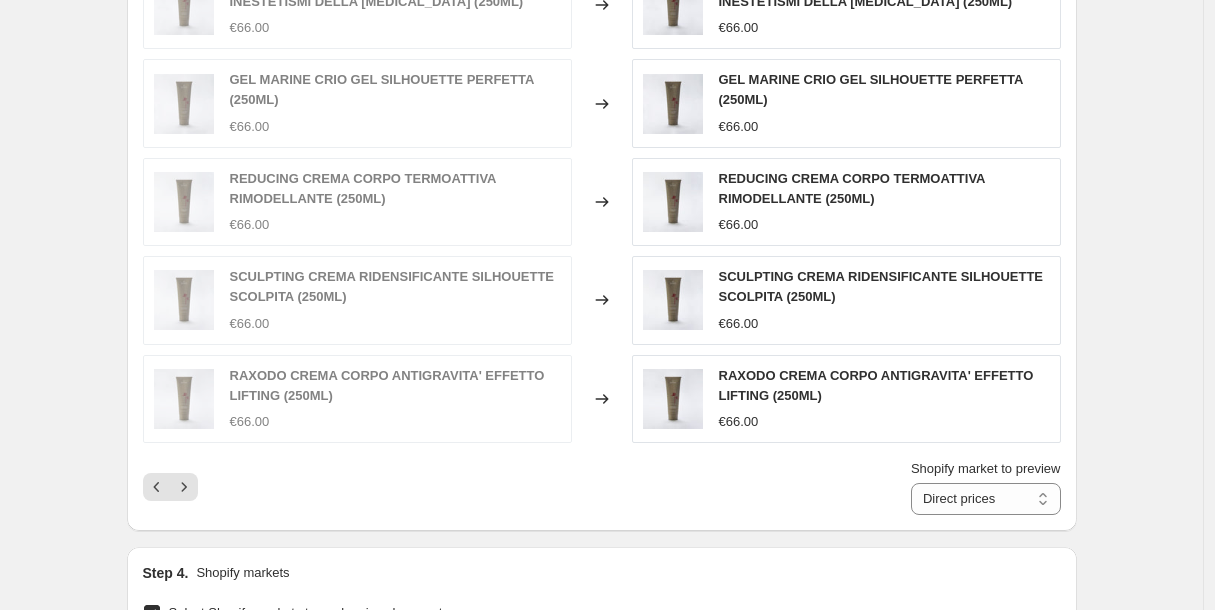 scroll, scrollTop: 1222, scrollLeft: 0, axis: vertical 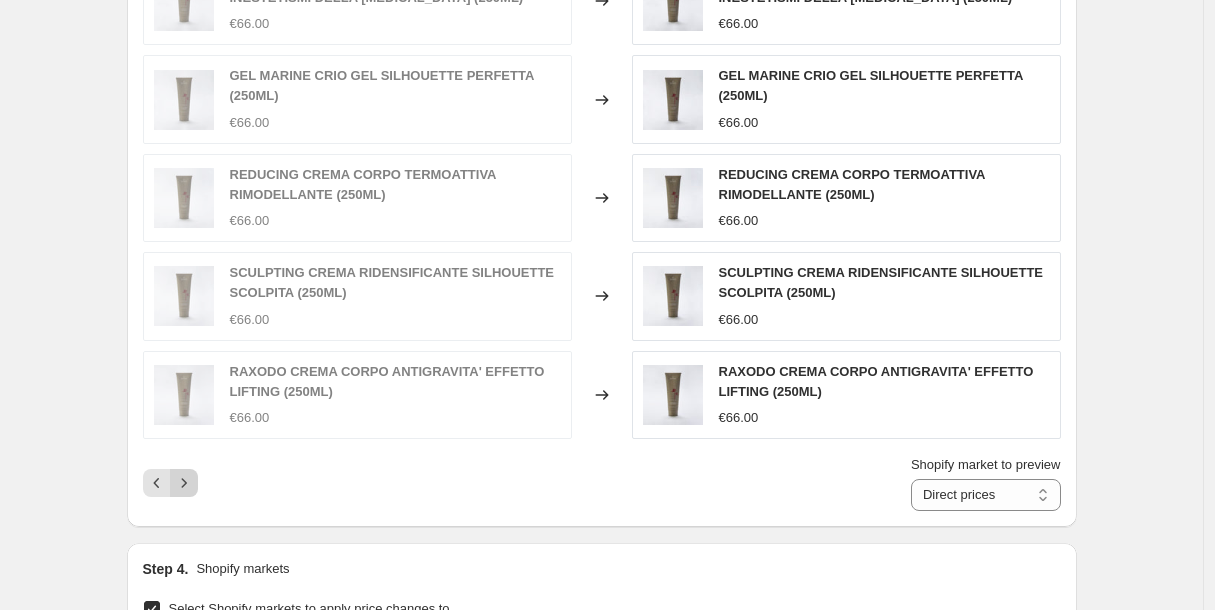 click at bounding box center (184, 483) 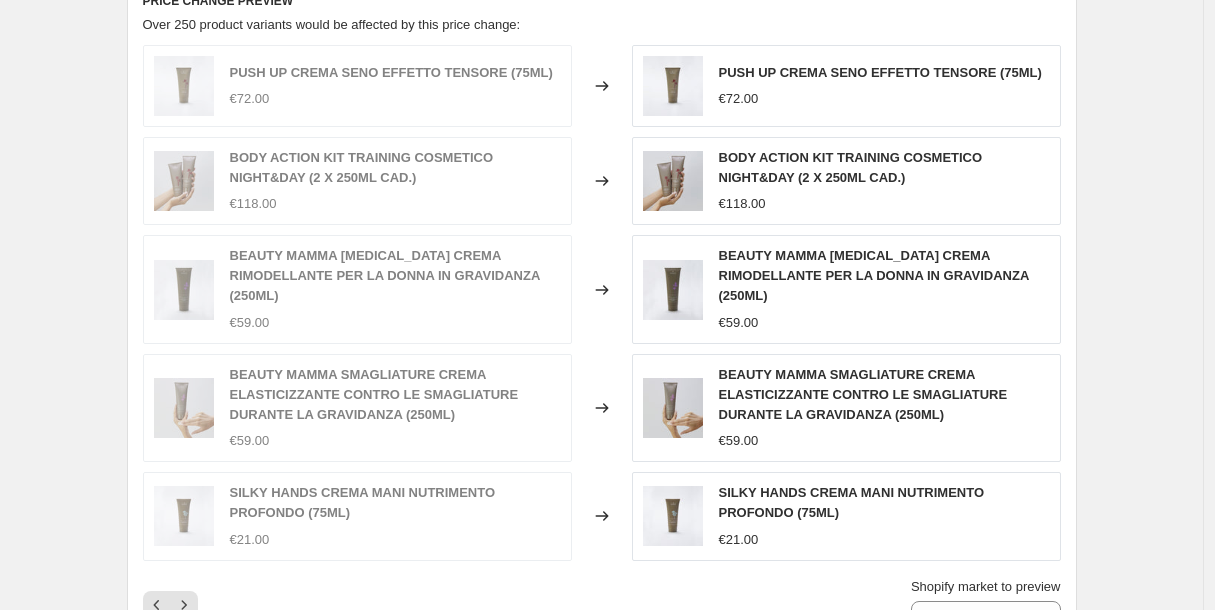 scroll, scrollTop: 1131, scrollLeft: 0, axis: vertical 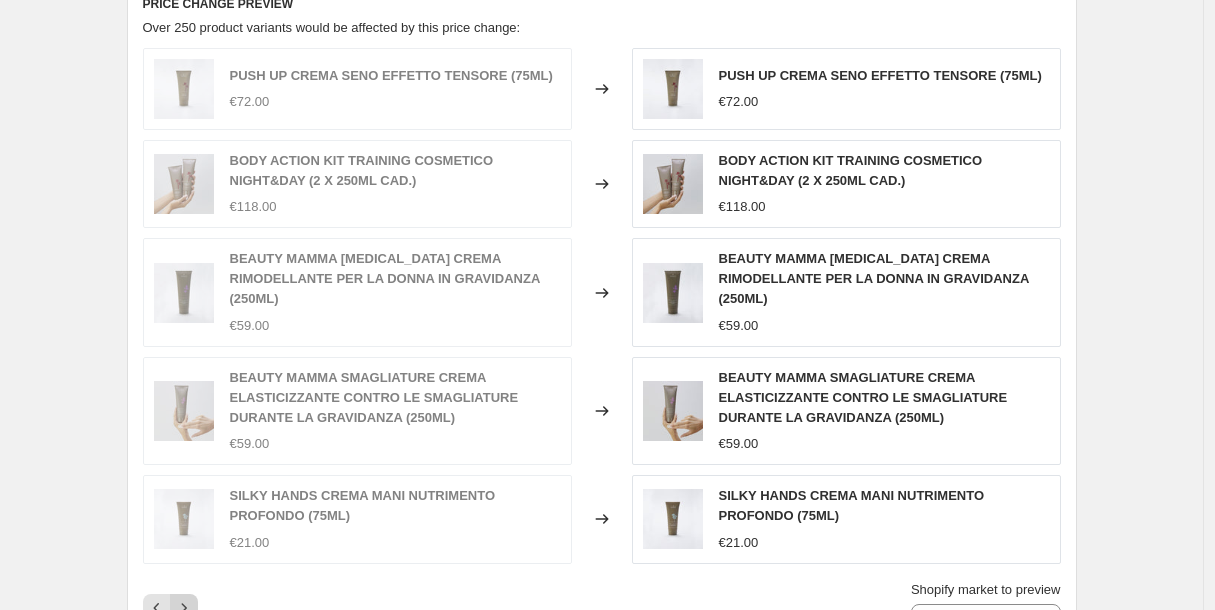 click 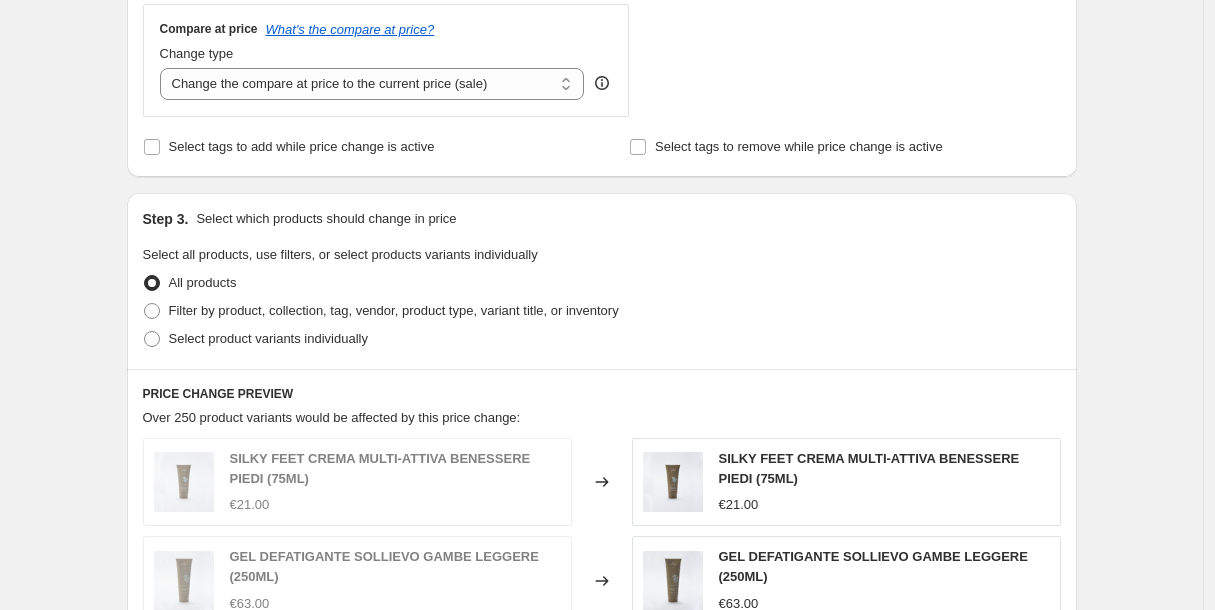 scroll, scrollTop: 755, scrollLeft: 0, axis: vertical 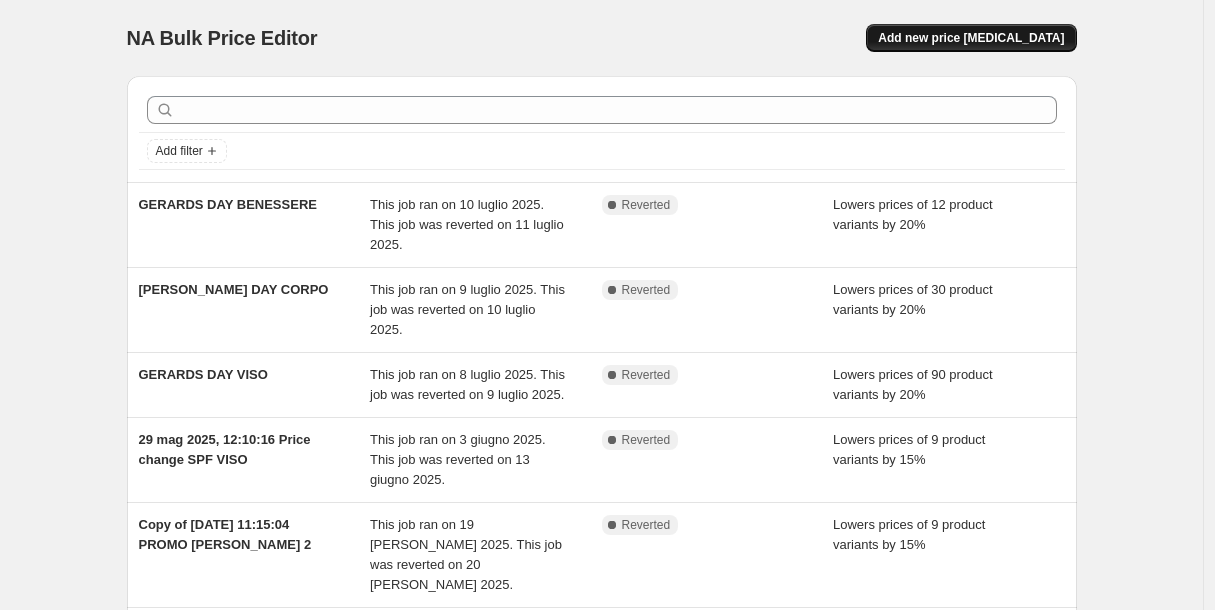 click on "Add new price [MEDICAL_DATA]" at bounding box center [971, 38] 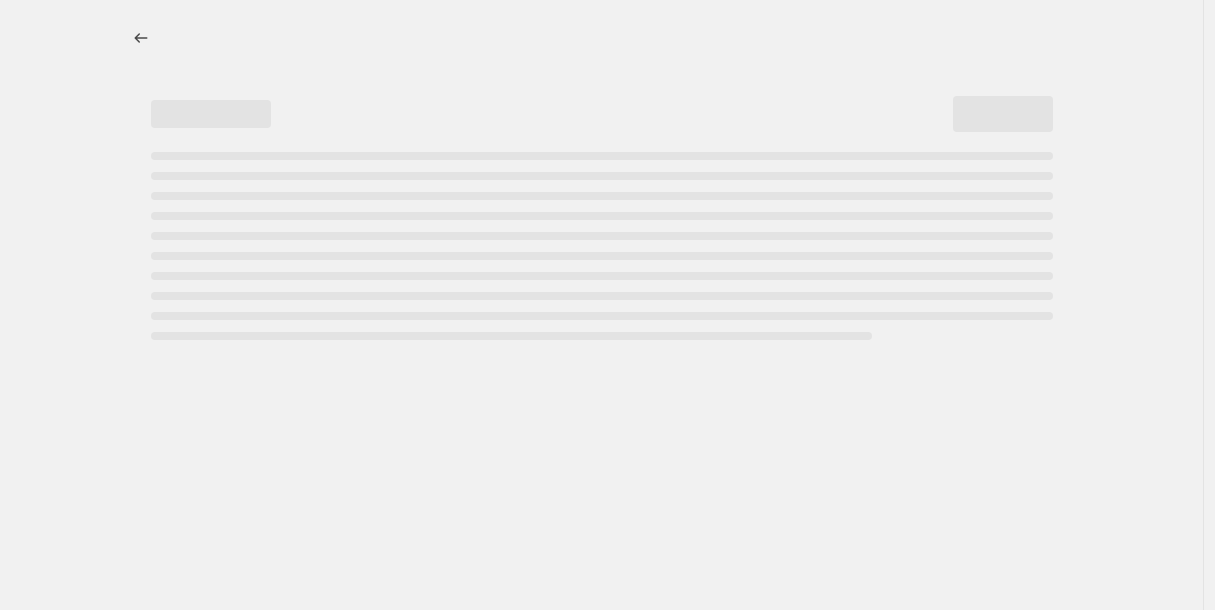 select on "percentage" 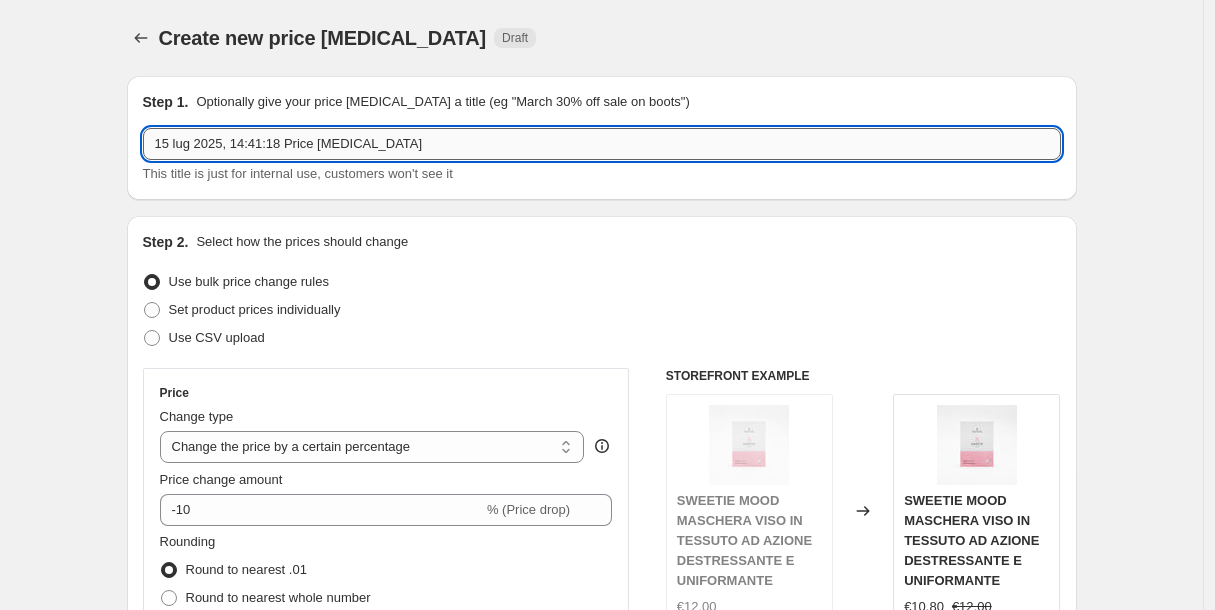 drag, startPoint x: 441, startPoint y: 141, endPoint x: 293, endPoint y: 142, distance: 148.00337 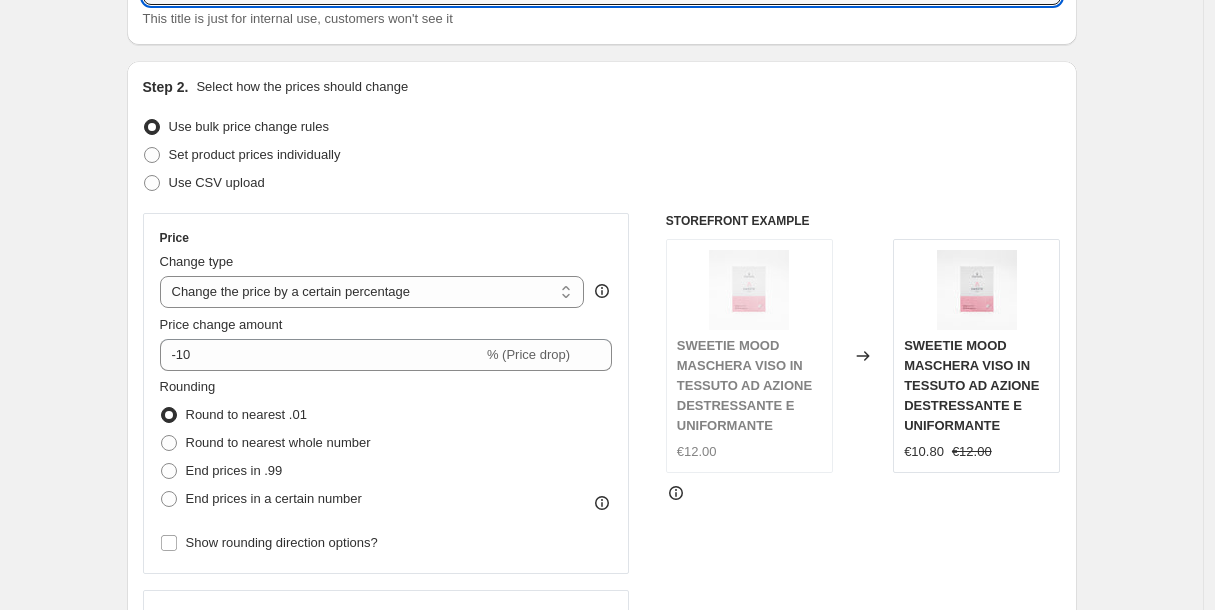 scroll, scrollTop: 190, scrollLeft: 0, axis: vertical 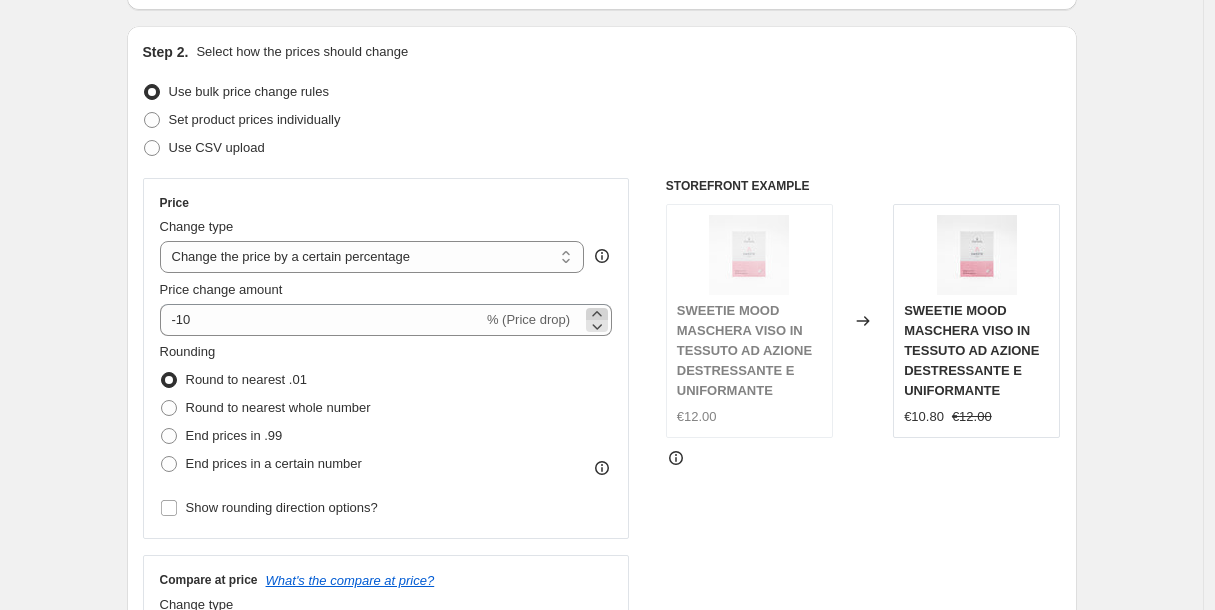 type on "15 lug 2025, 14:41:18 PREZZI UE +14%" 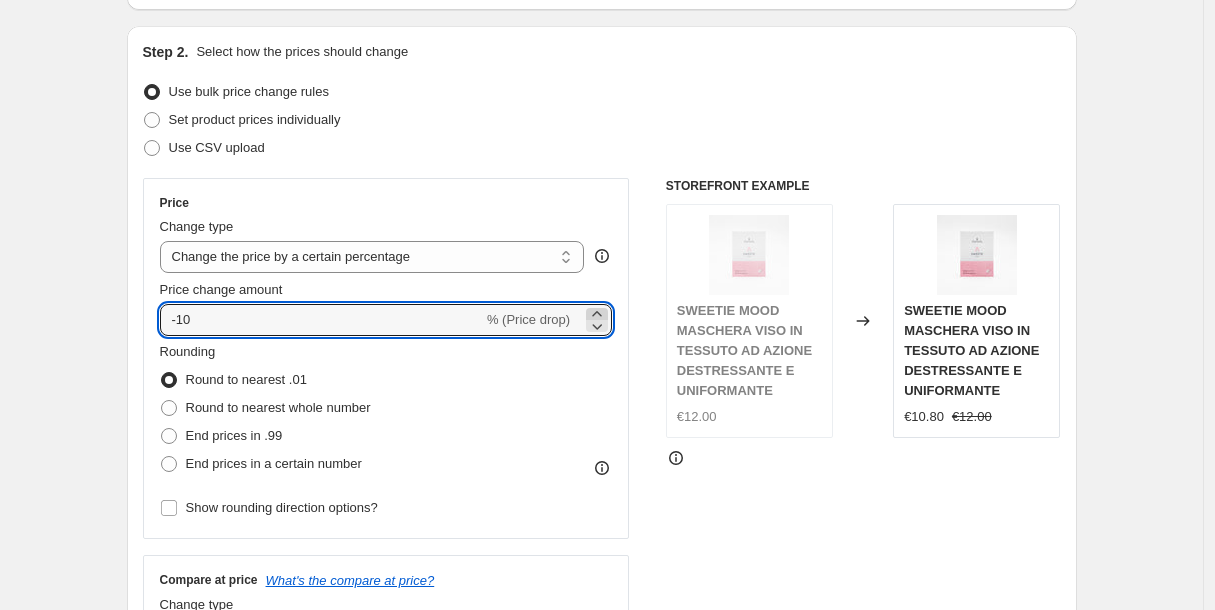 click 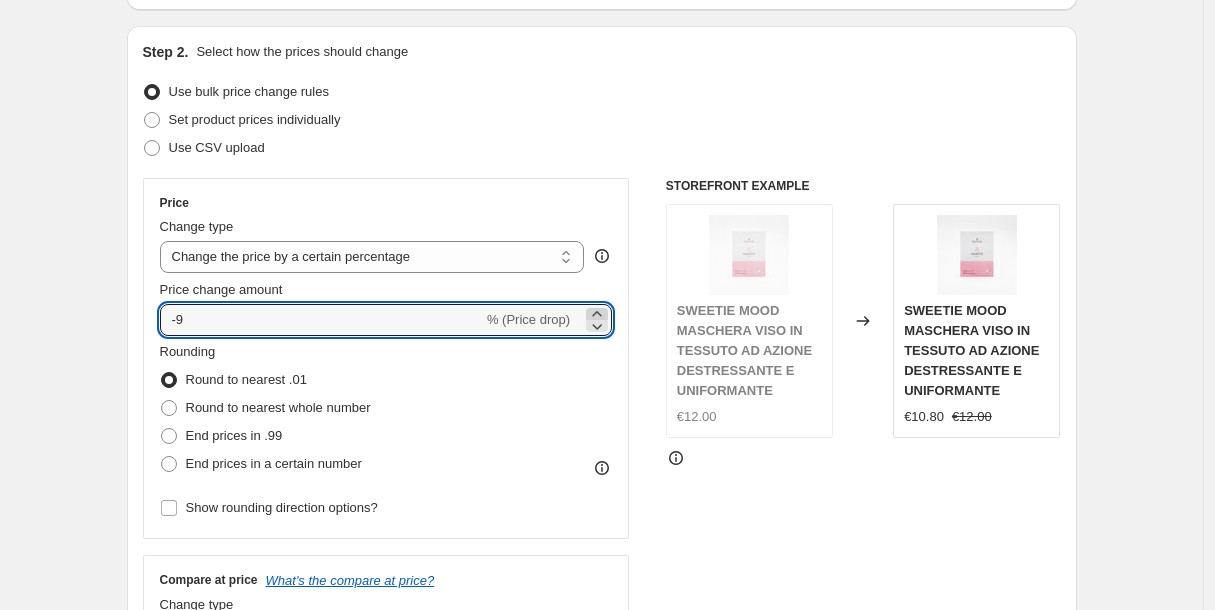 click 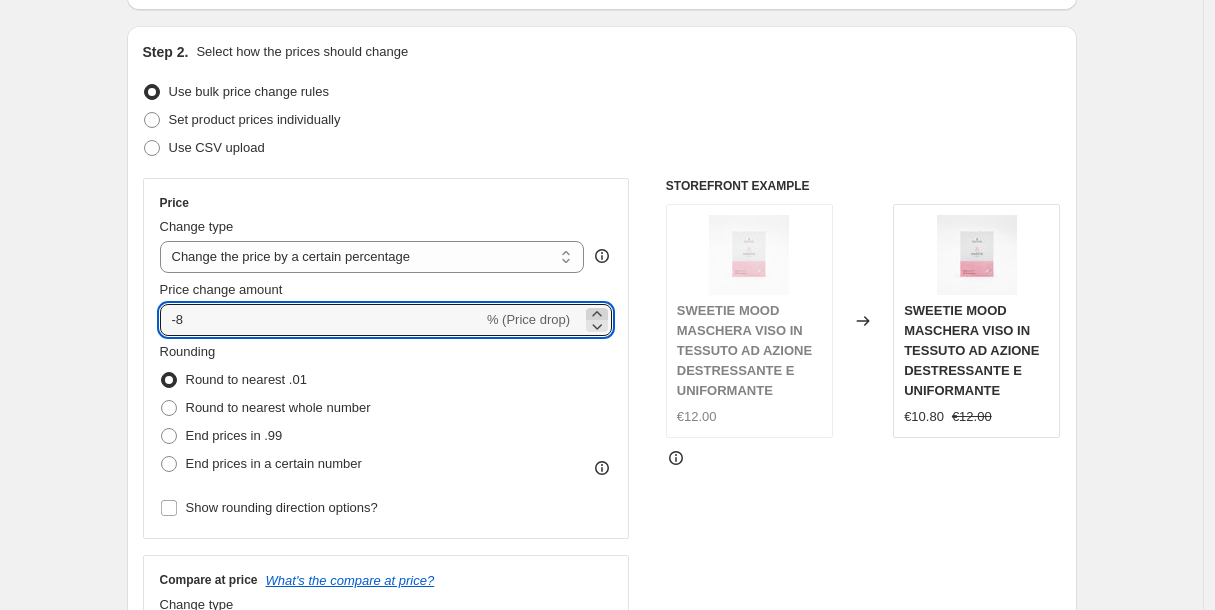 click 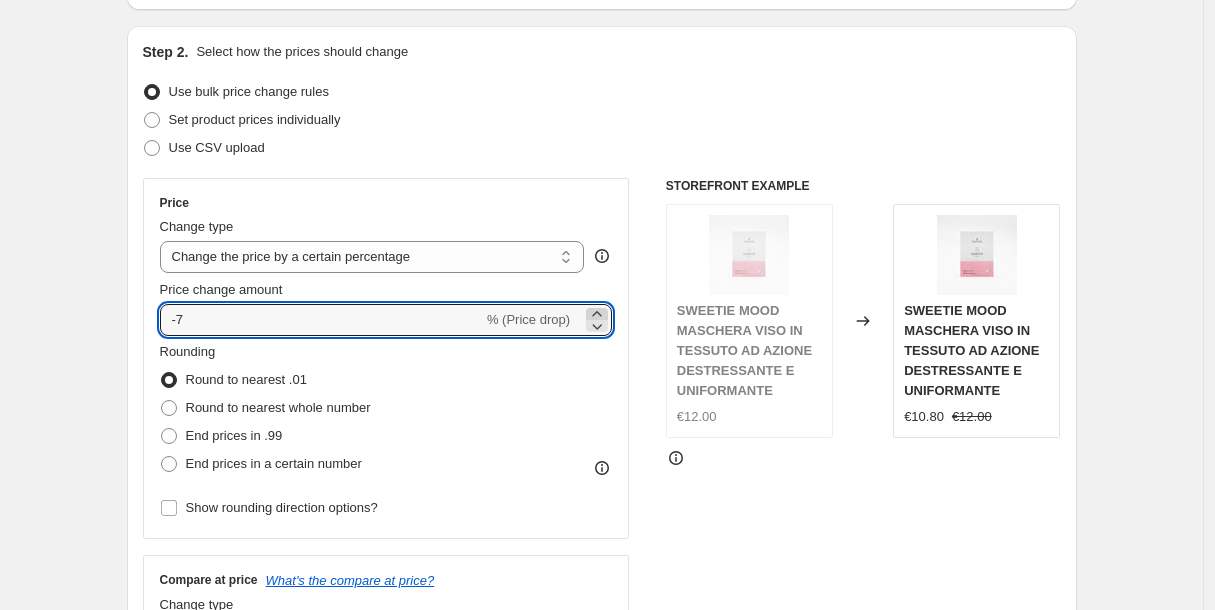 click 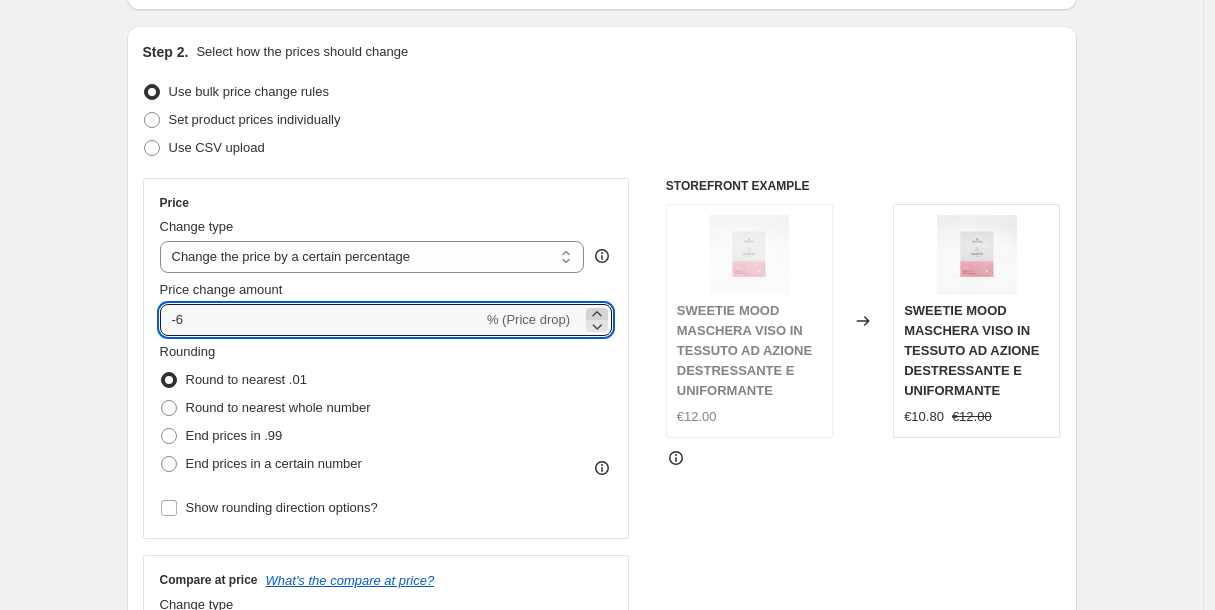 click 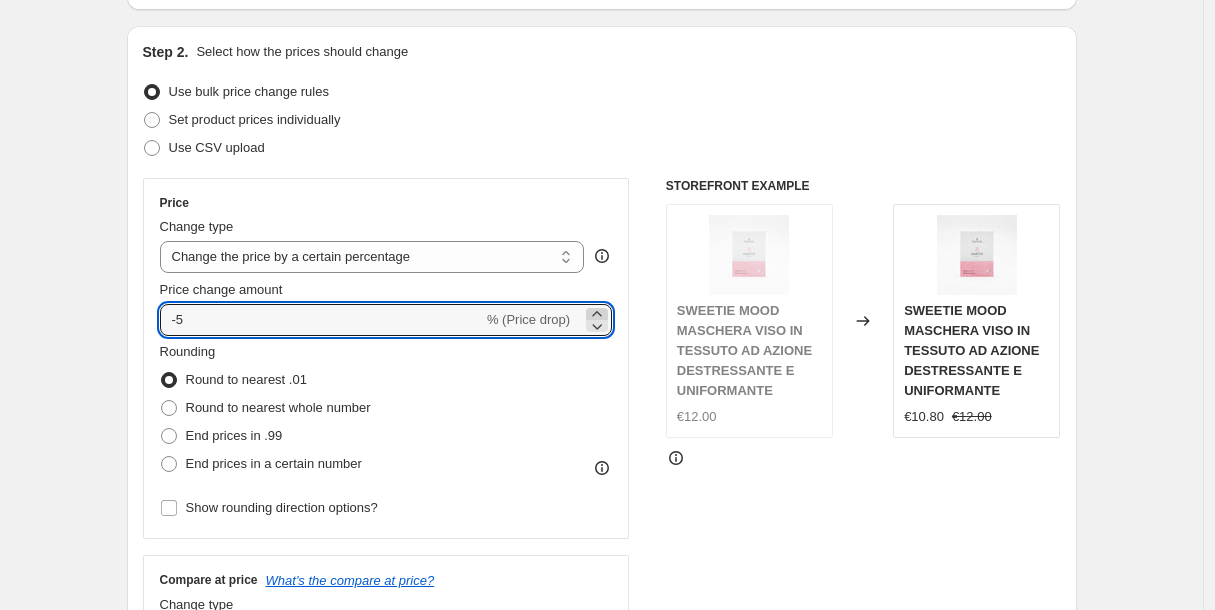 click 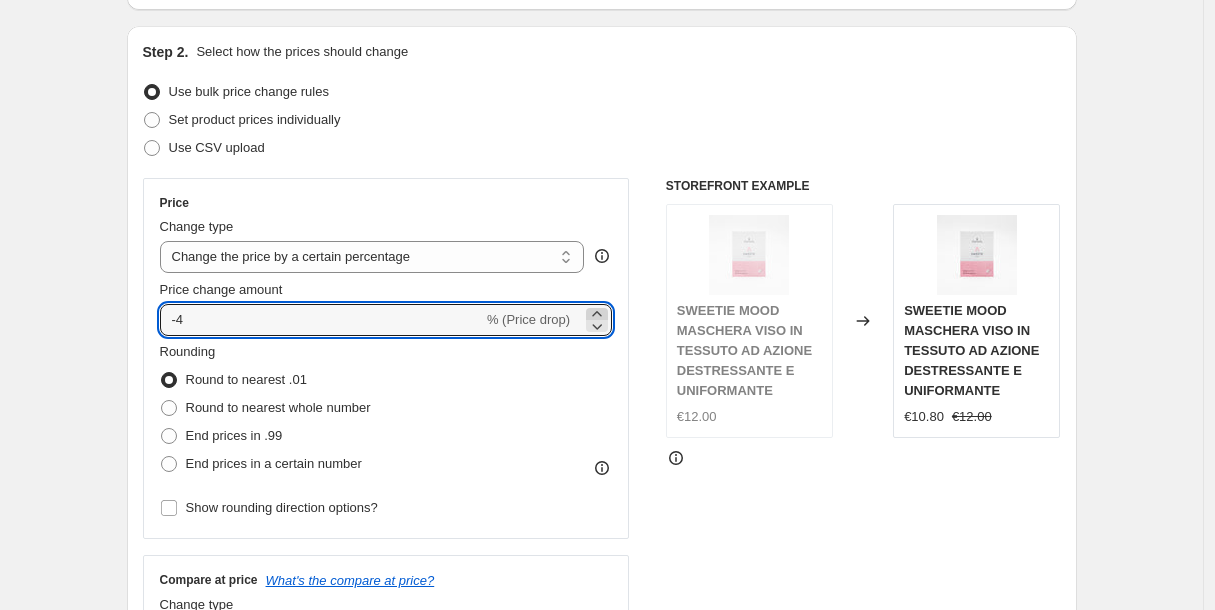 click 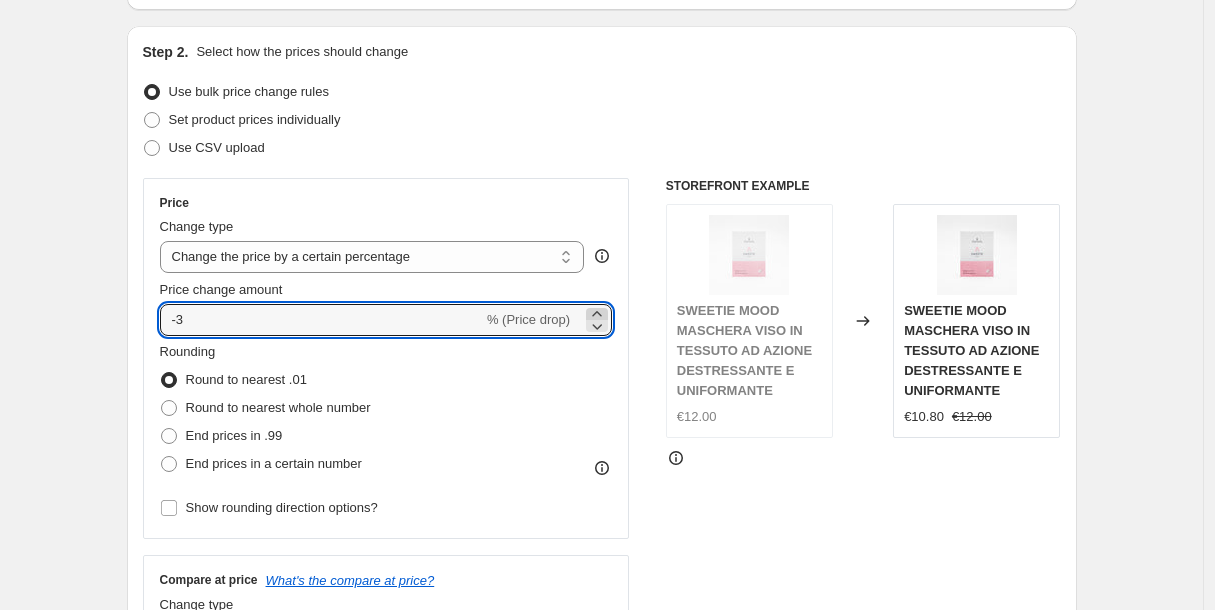 click 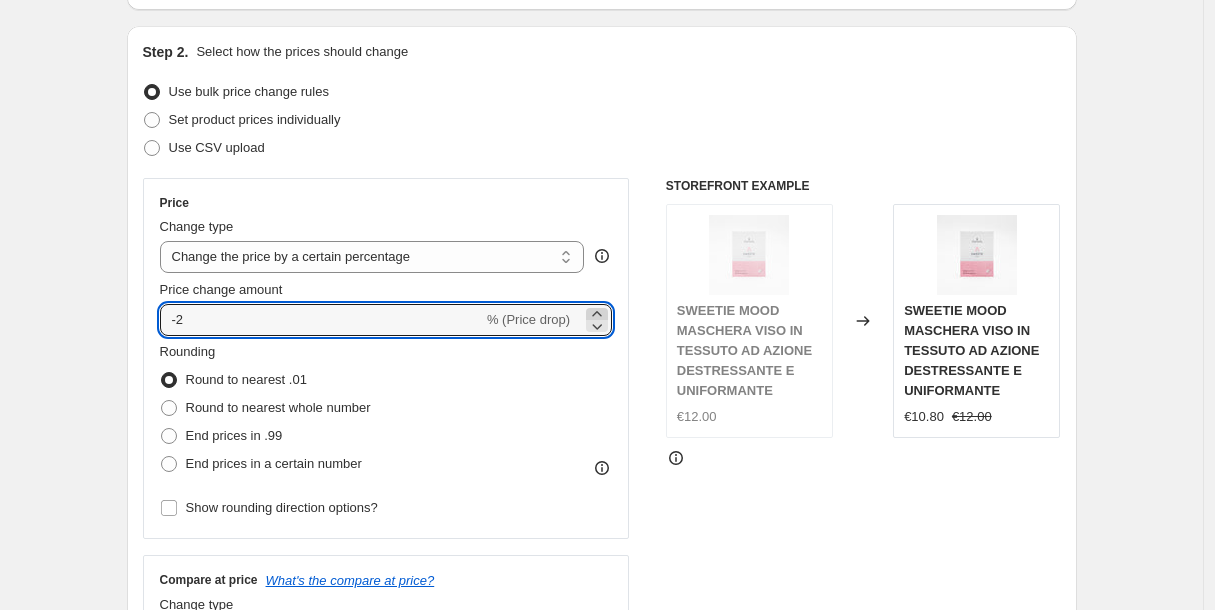 click 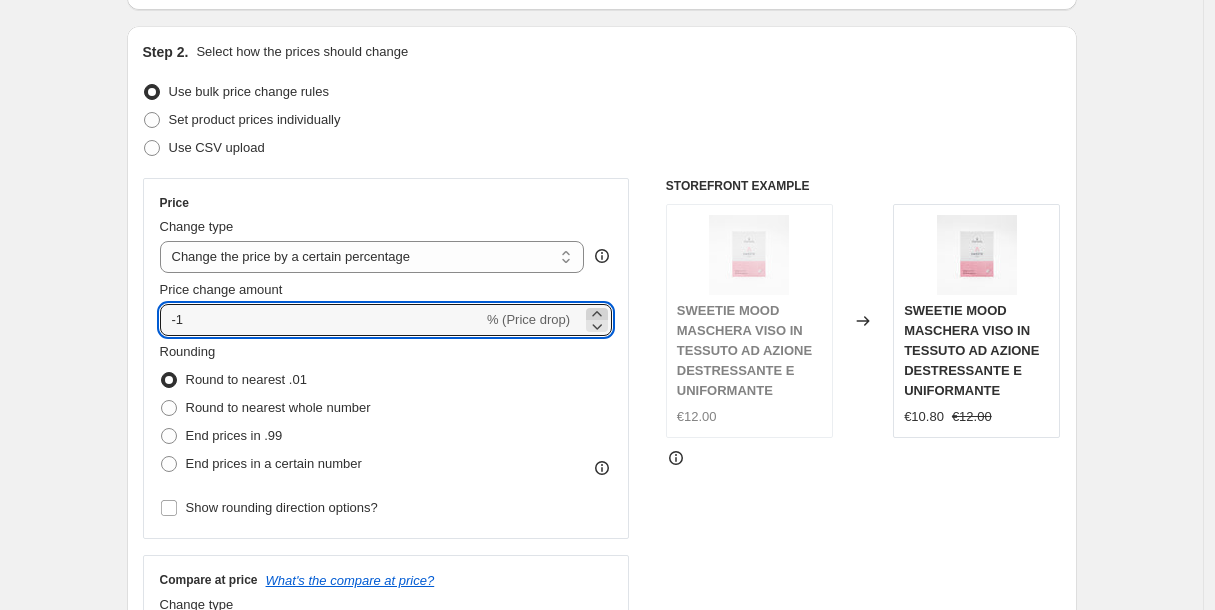 click 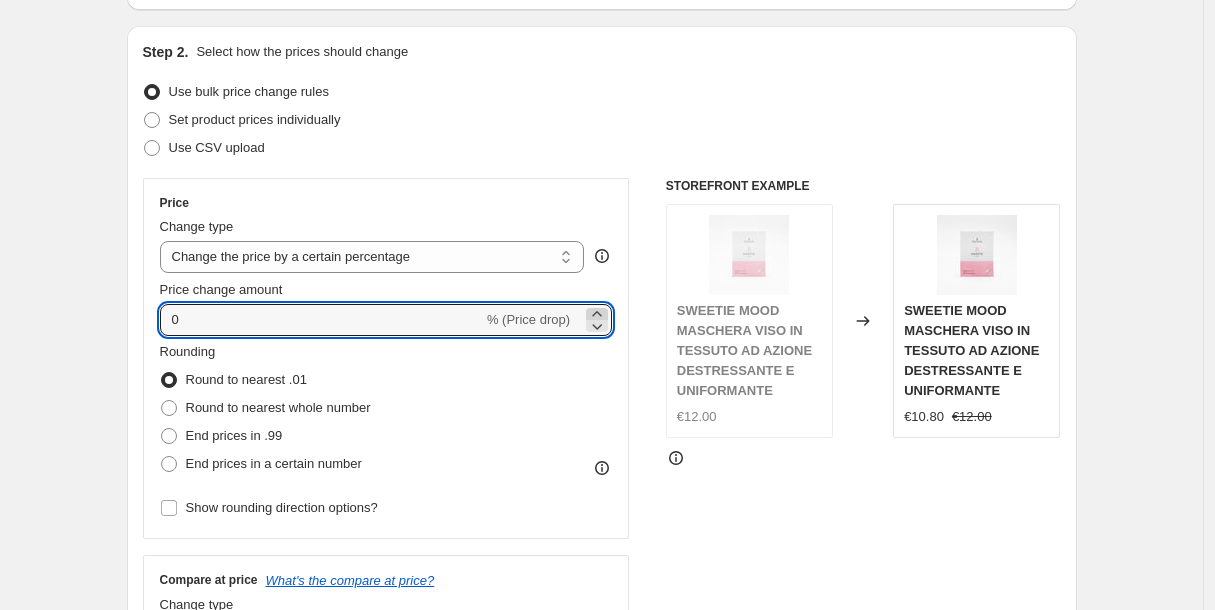 click 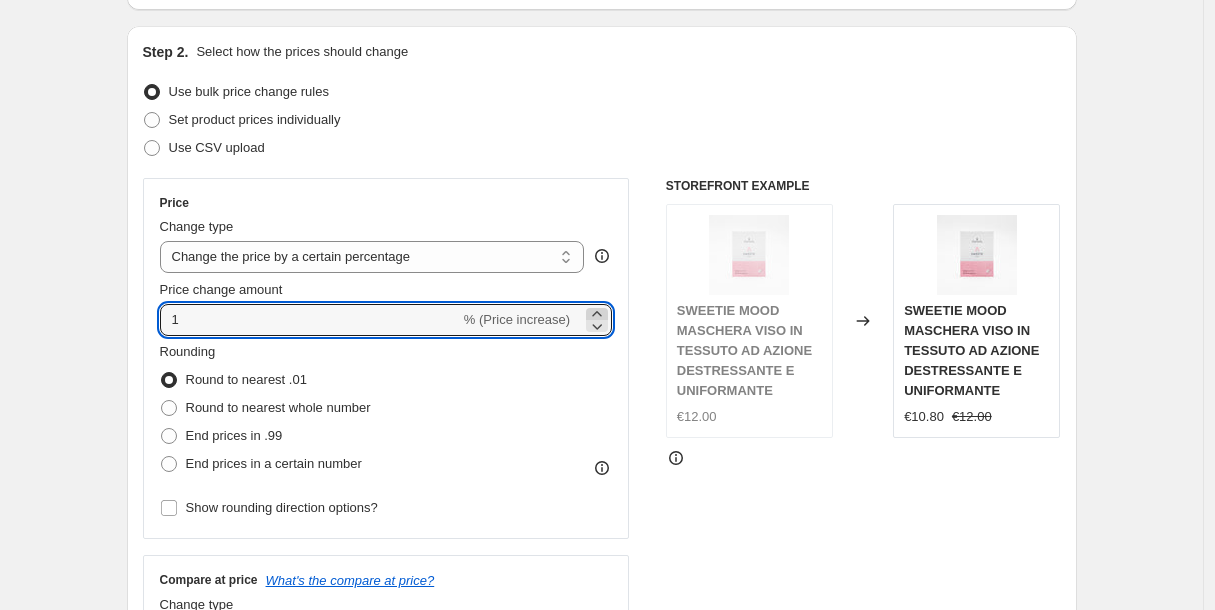 click 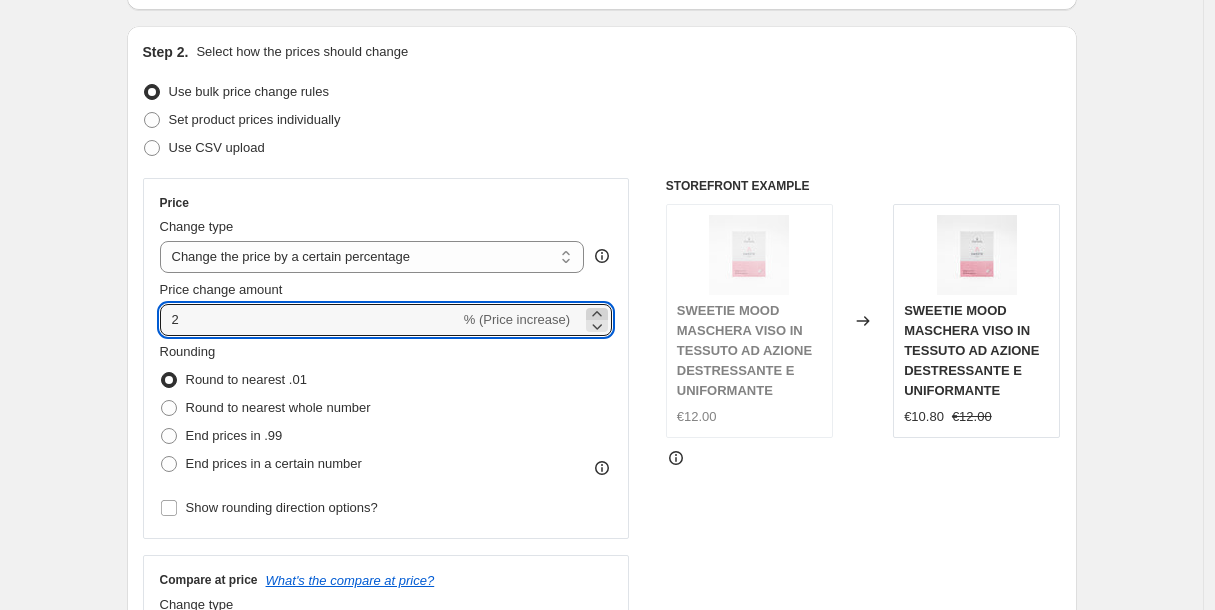 click 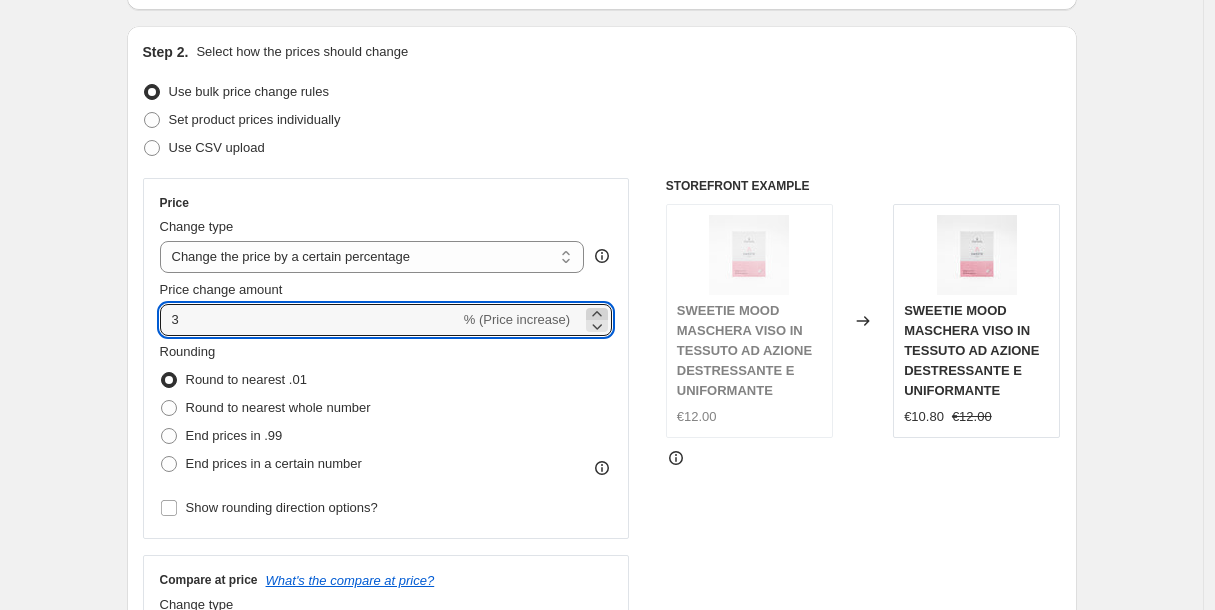 click 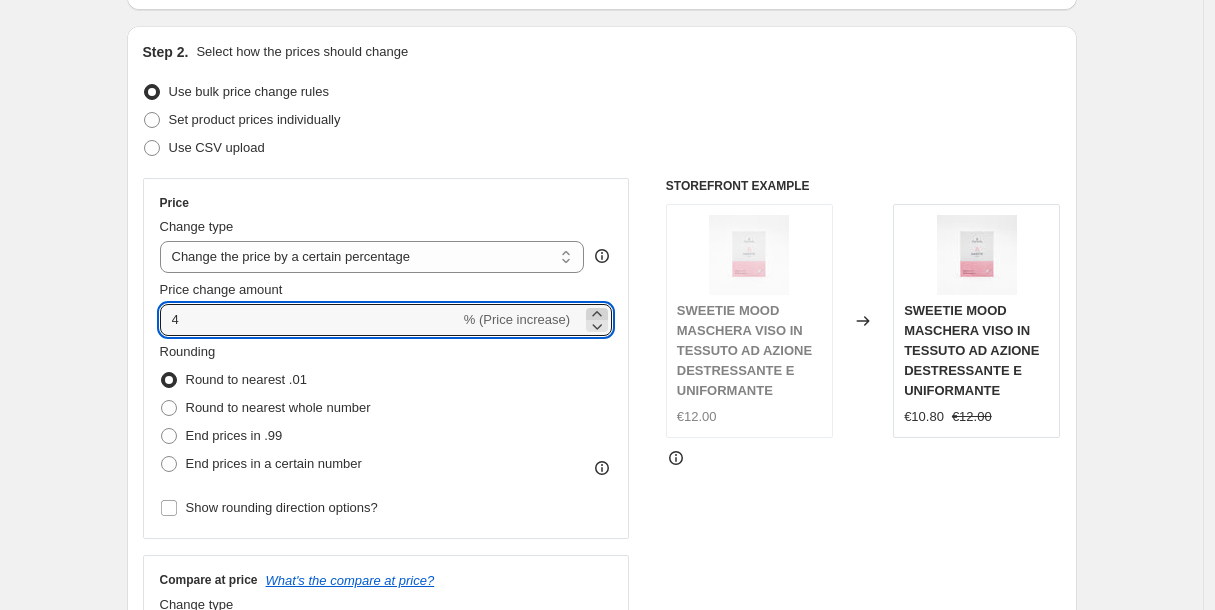 click 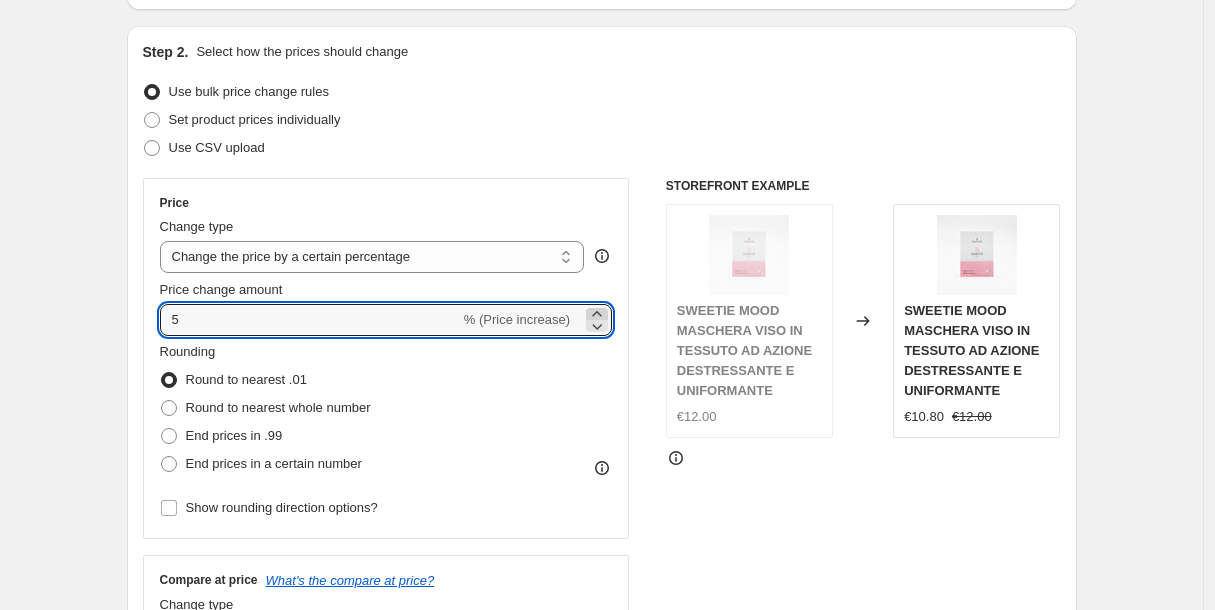 click 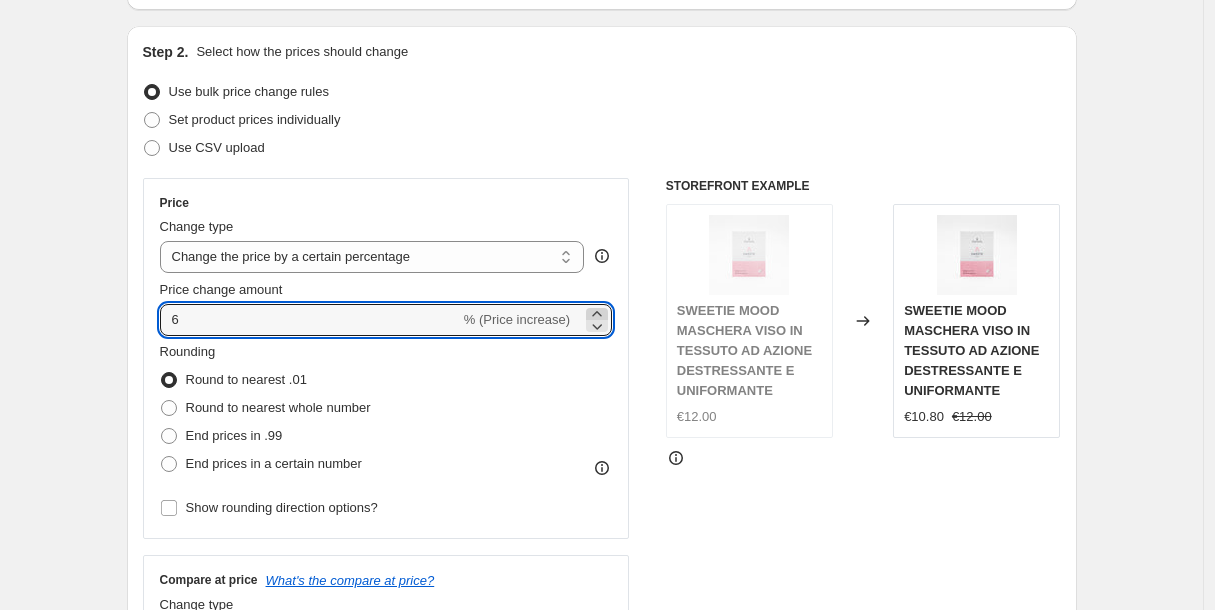 click 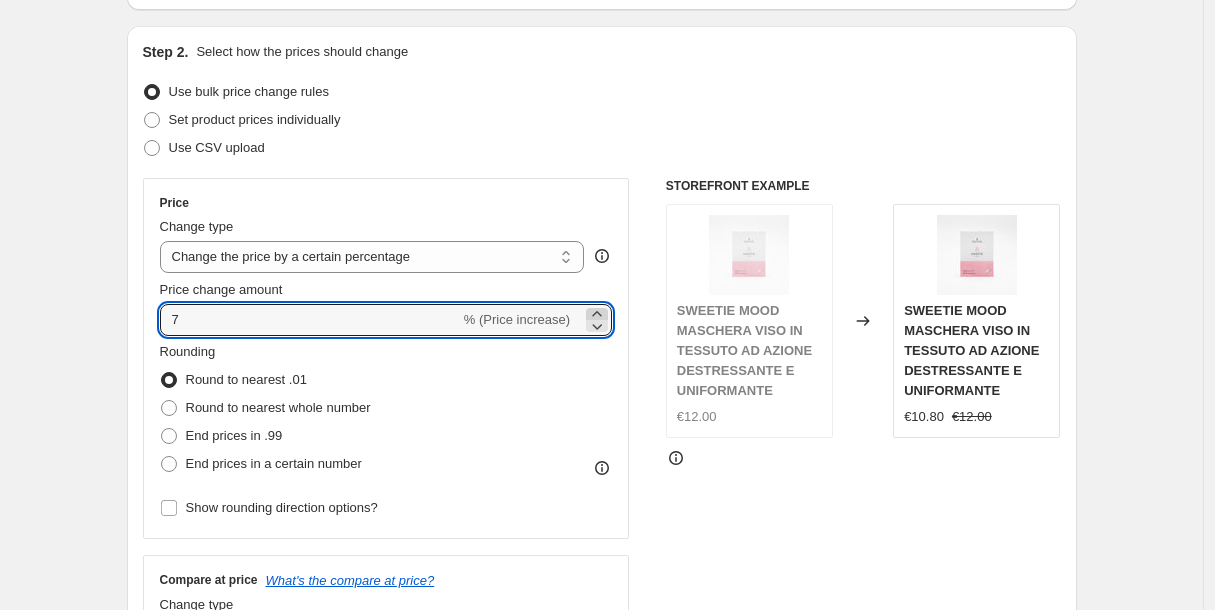 click 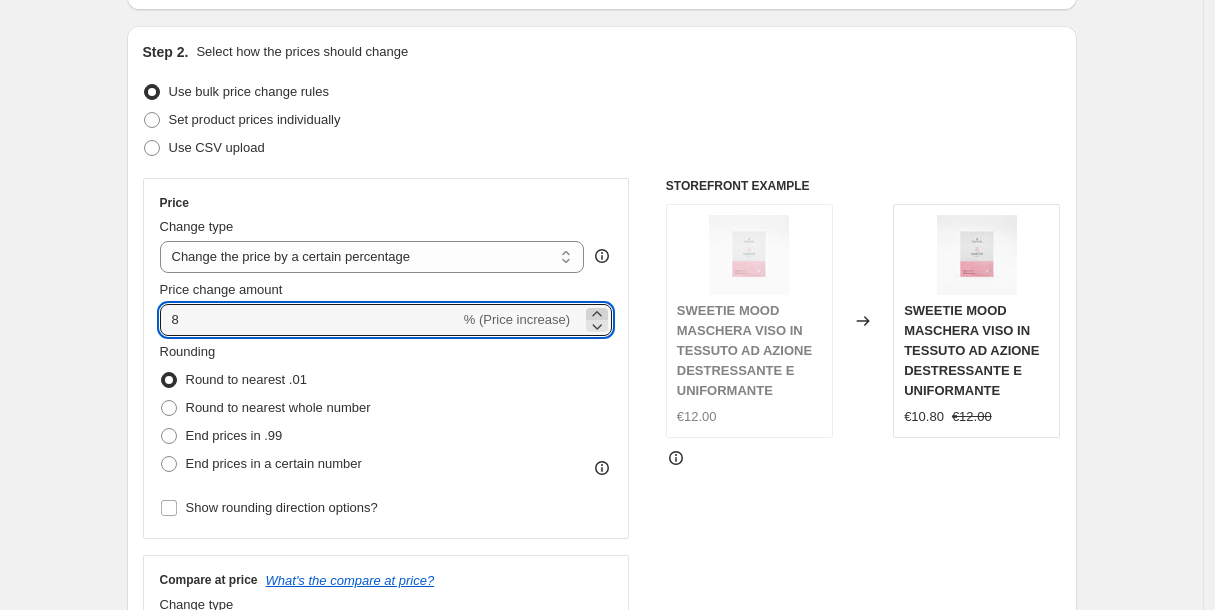 click 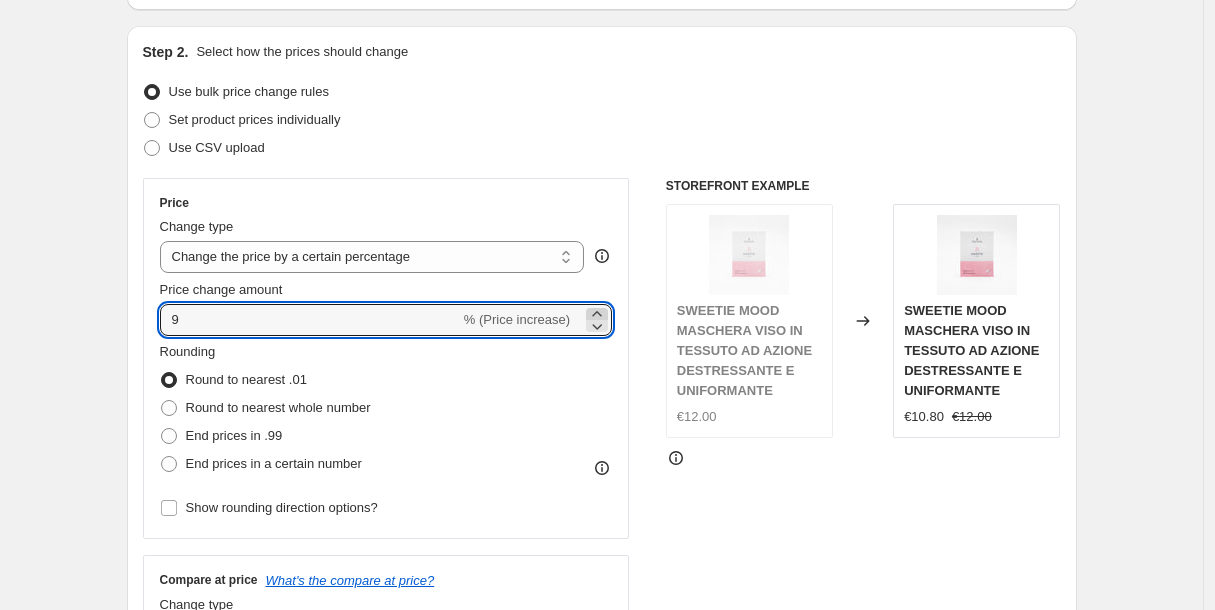 click 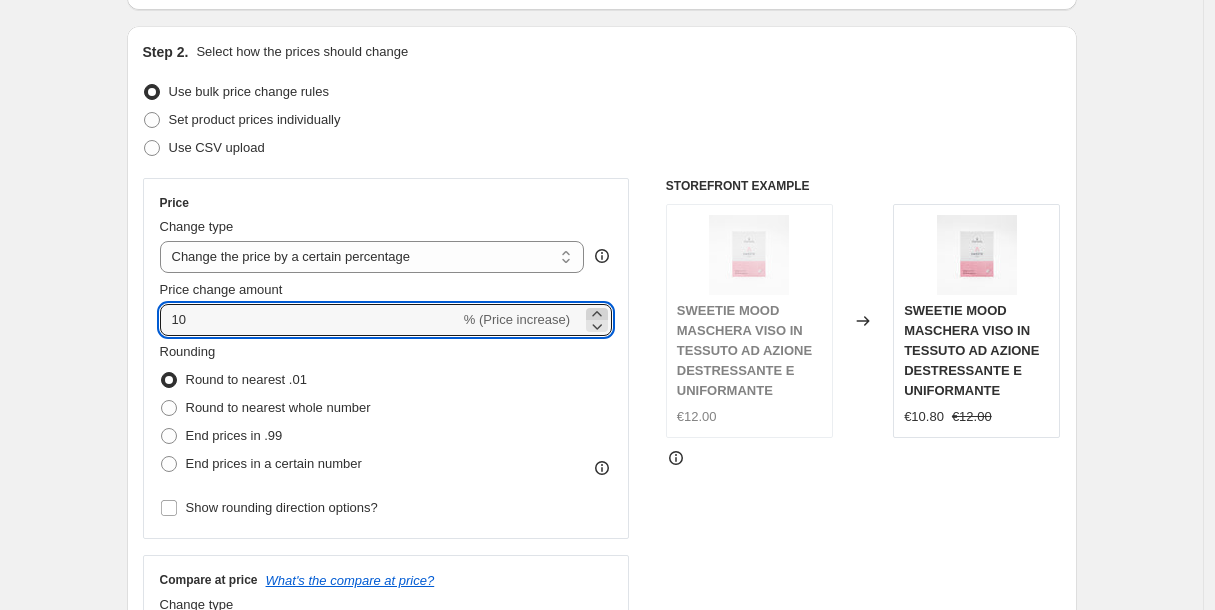 click 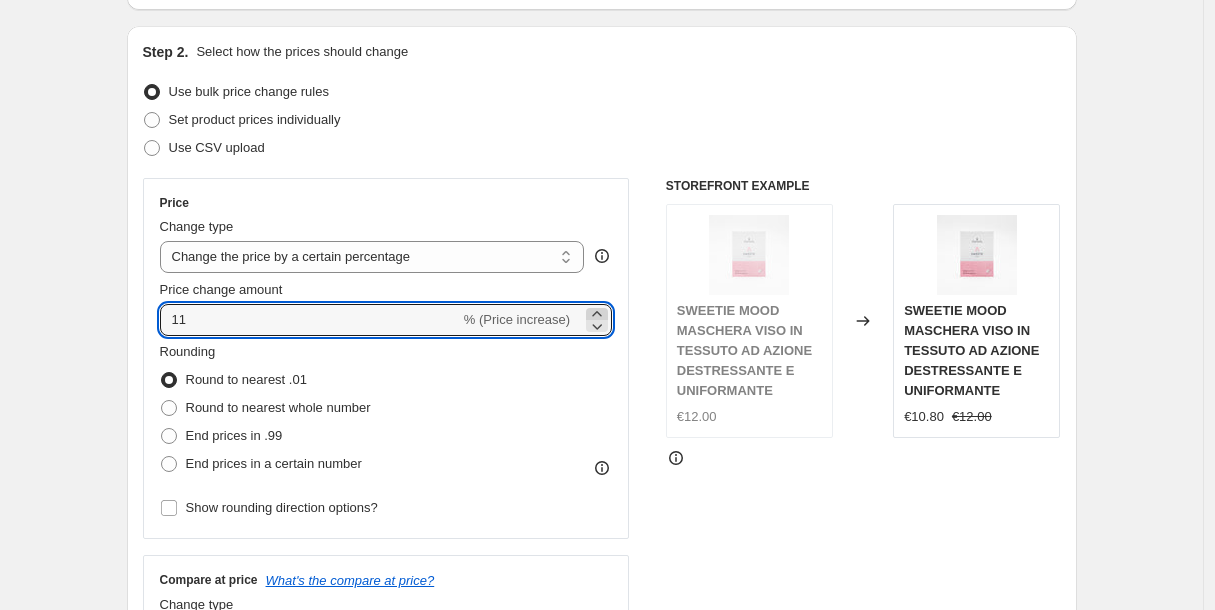 click 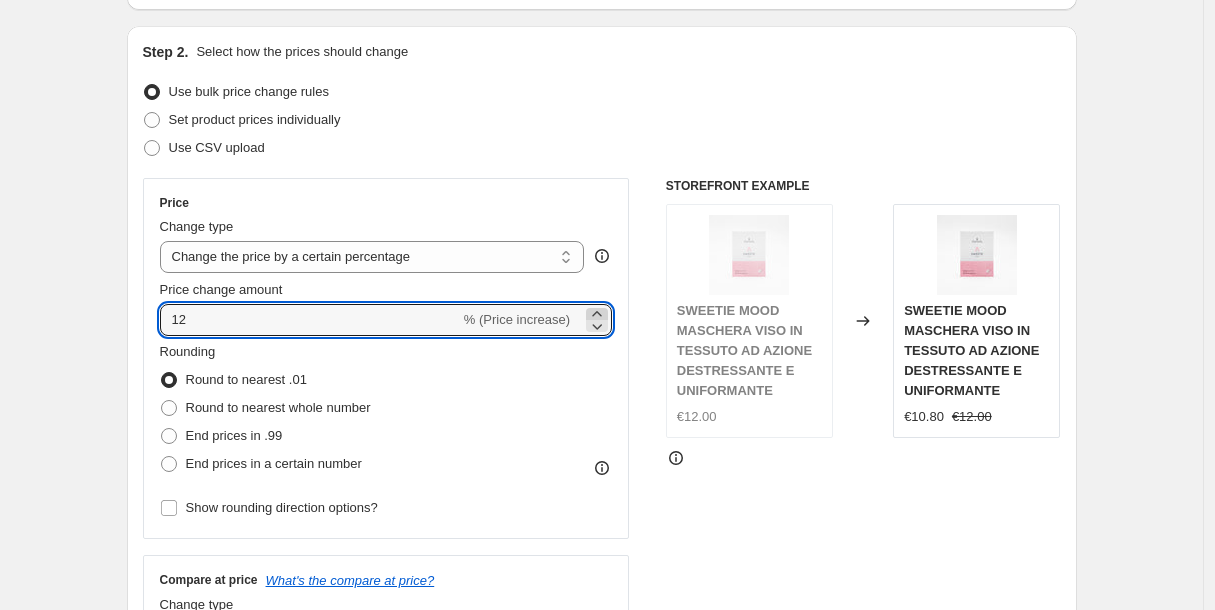 click 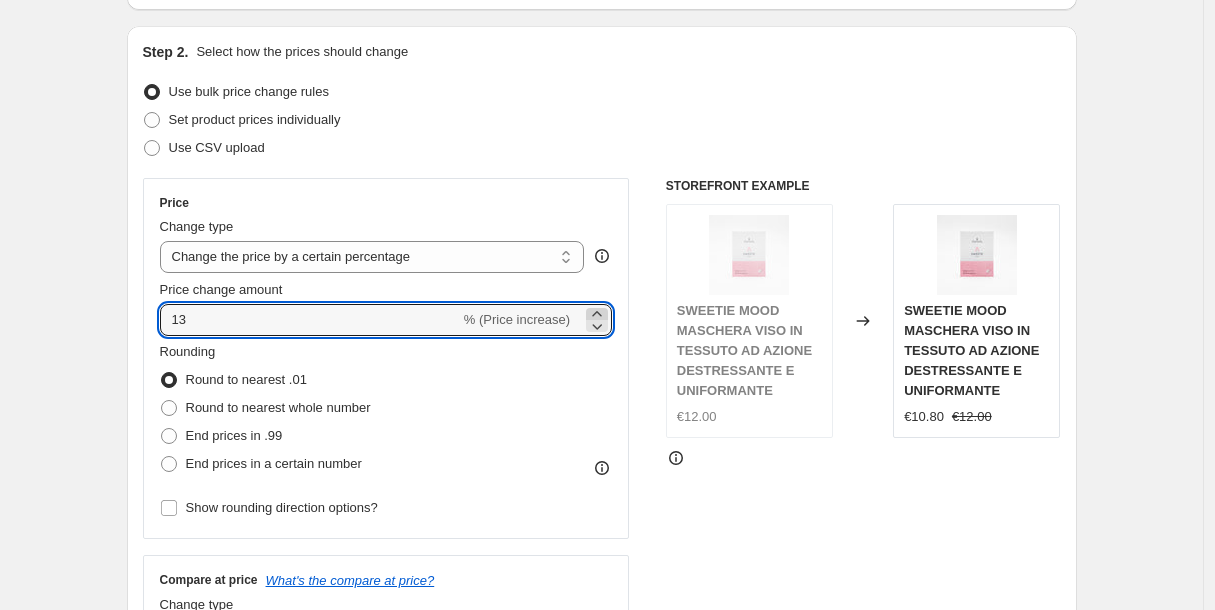 click 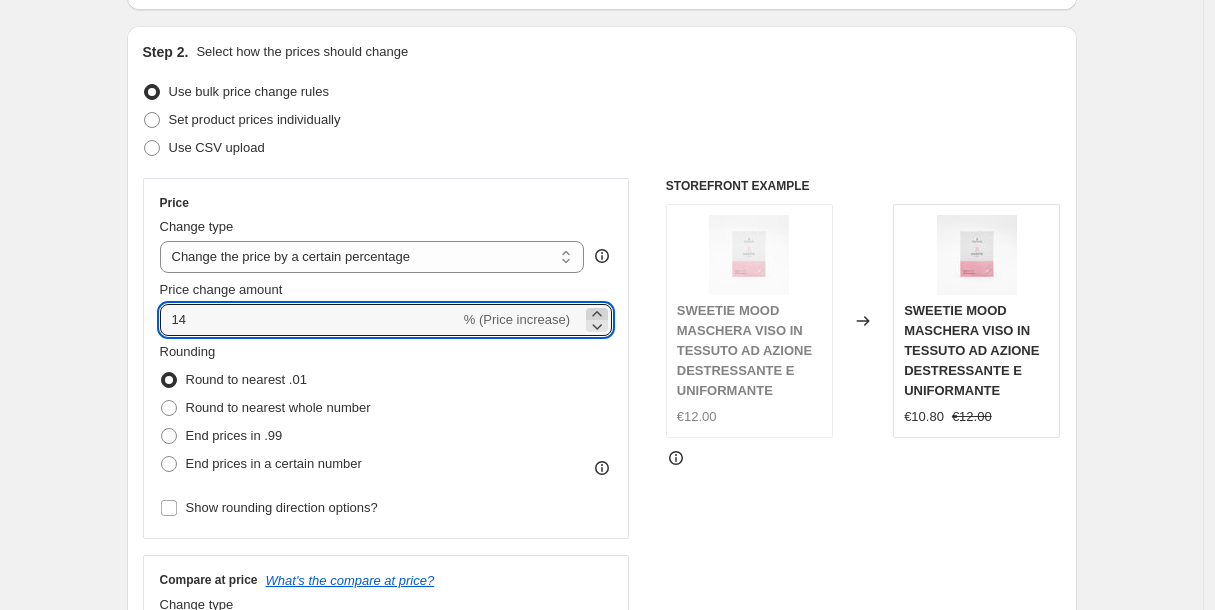 click 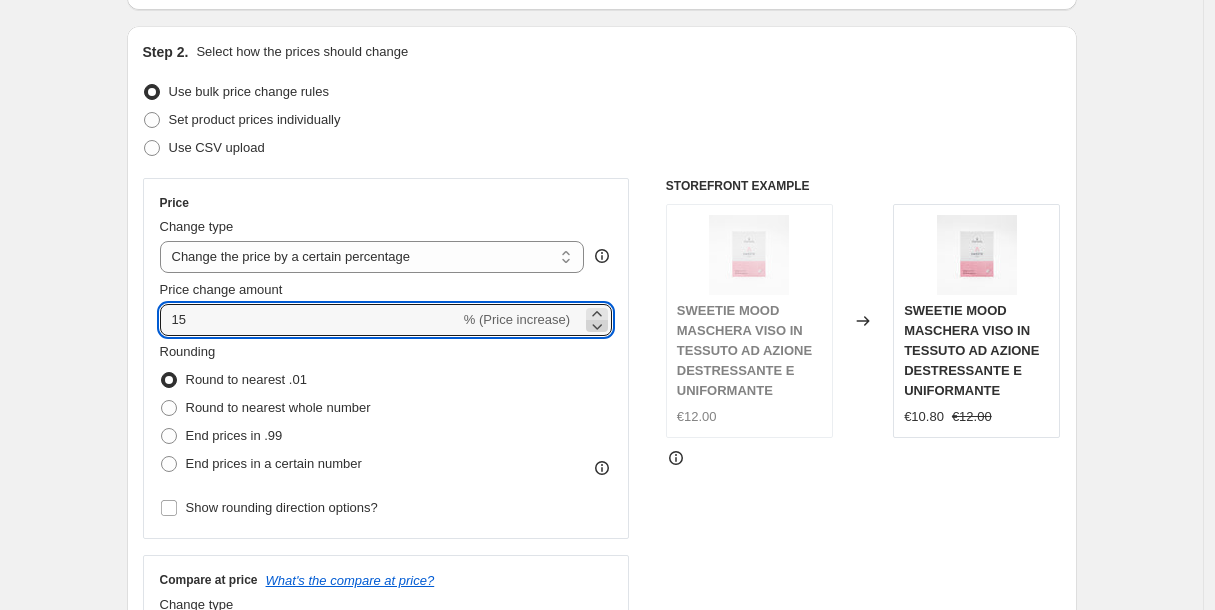 click 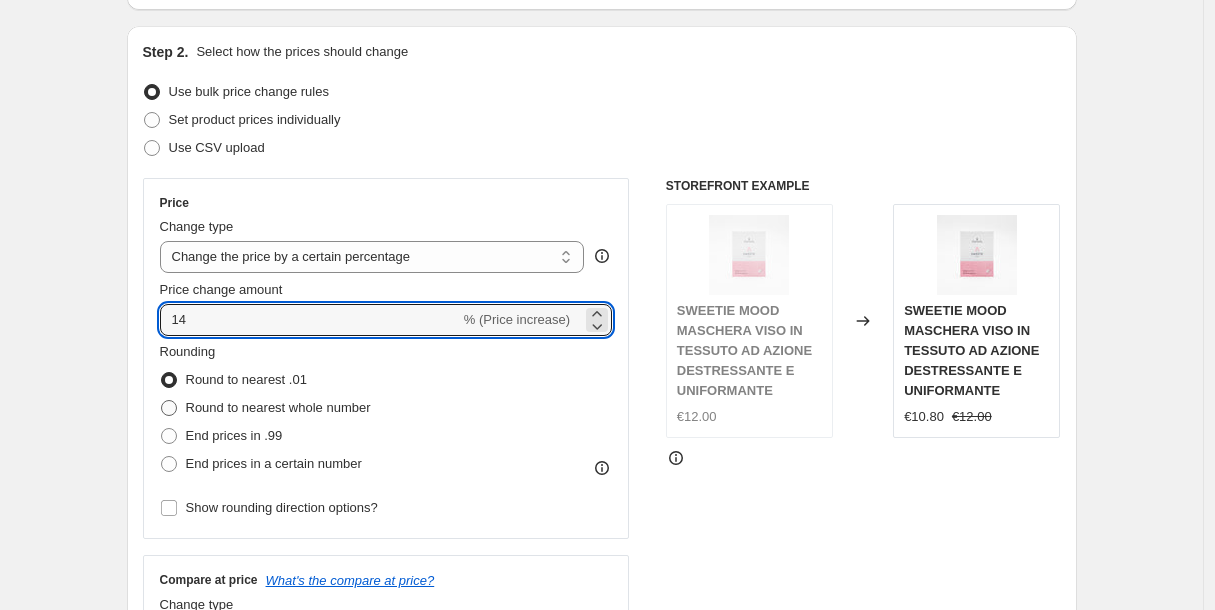 click on "Round to nearest whole number" at bounding box center (278, 407) 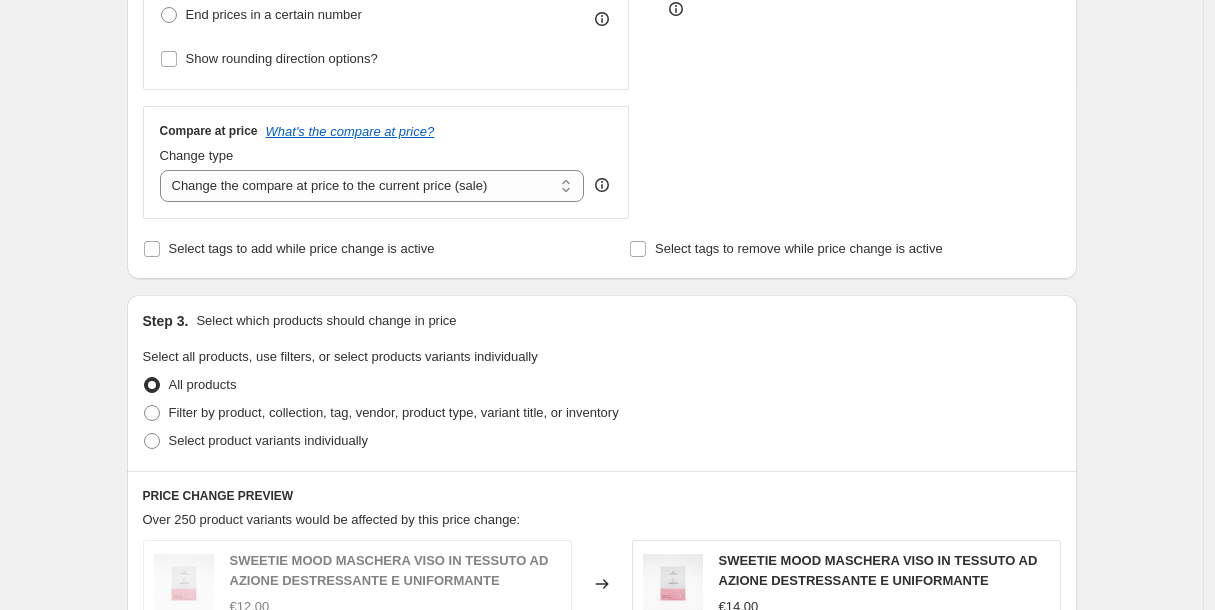 scroll, scrollTop: 650, scrollLeft: 0, axis: vertical 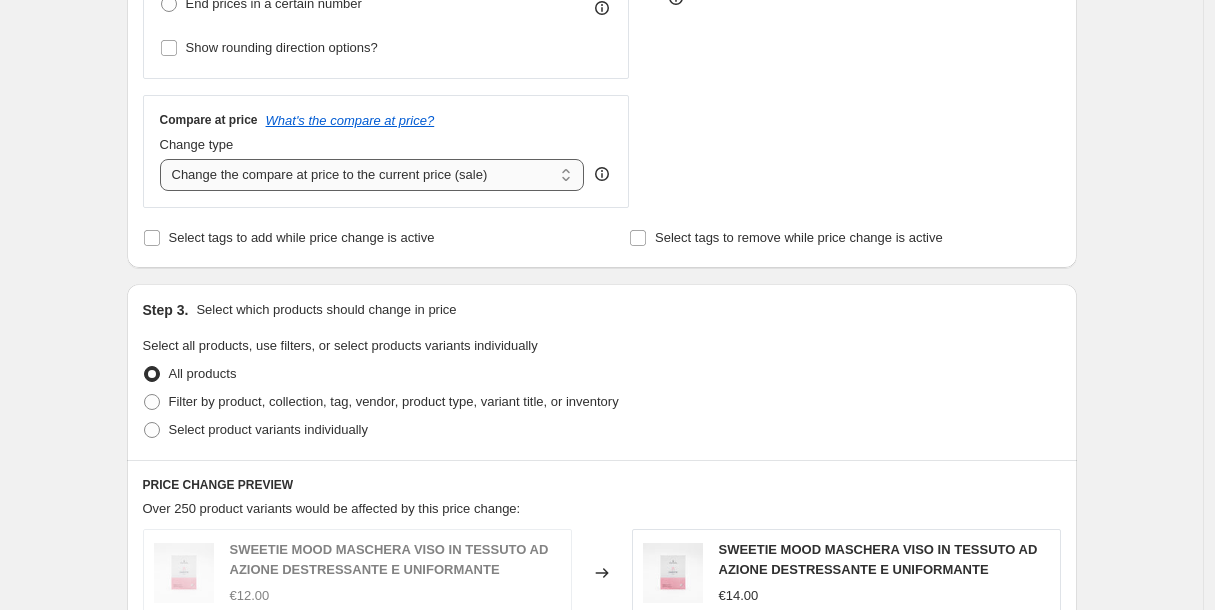click on "Change the compare at price to the current price (sale) Change the compare at price to a certain amount Change the compare at price by a certain amount Change the compare at price by a certain percentage Change the compare at price by a certain amount relative to the actual price Change the compare at price by a certain percentage relative to the actual price Don't change the compare at price Remove the compare at price" at bounding box center [372, 175] 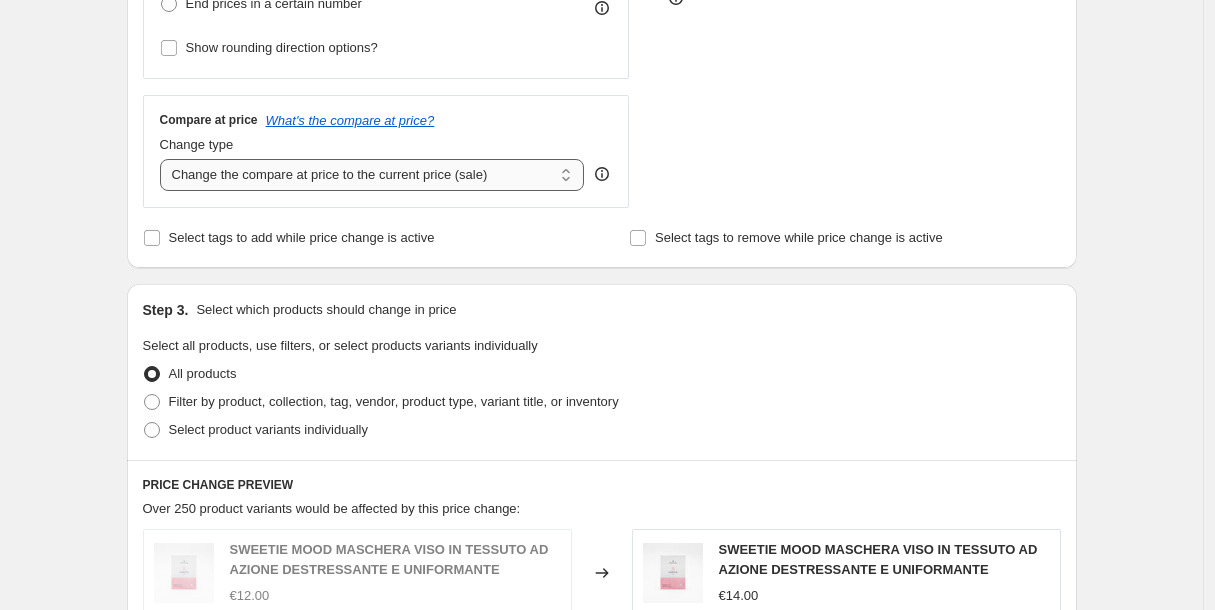 select on "remove" 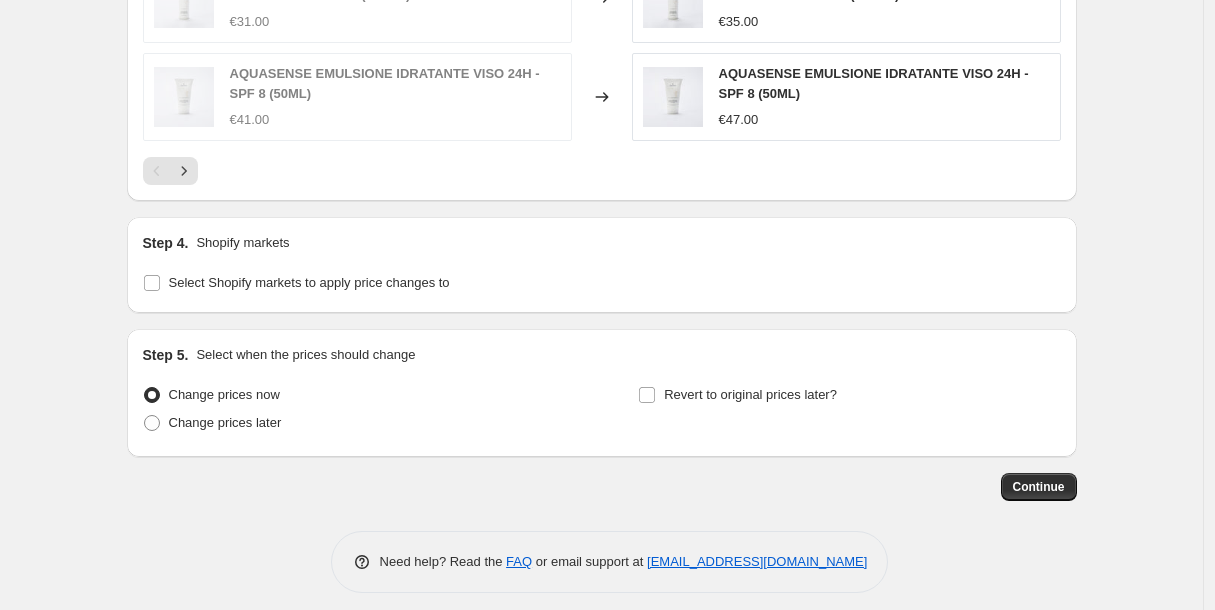 scroll, scrollTop: 1533, scrollLeft: 0, axis: vertical 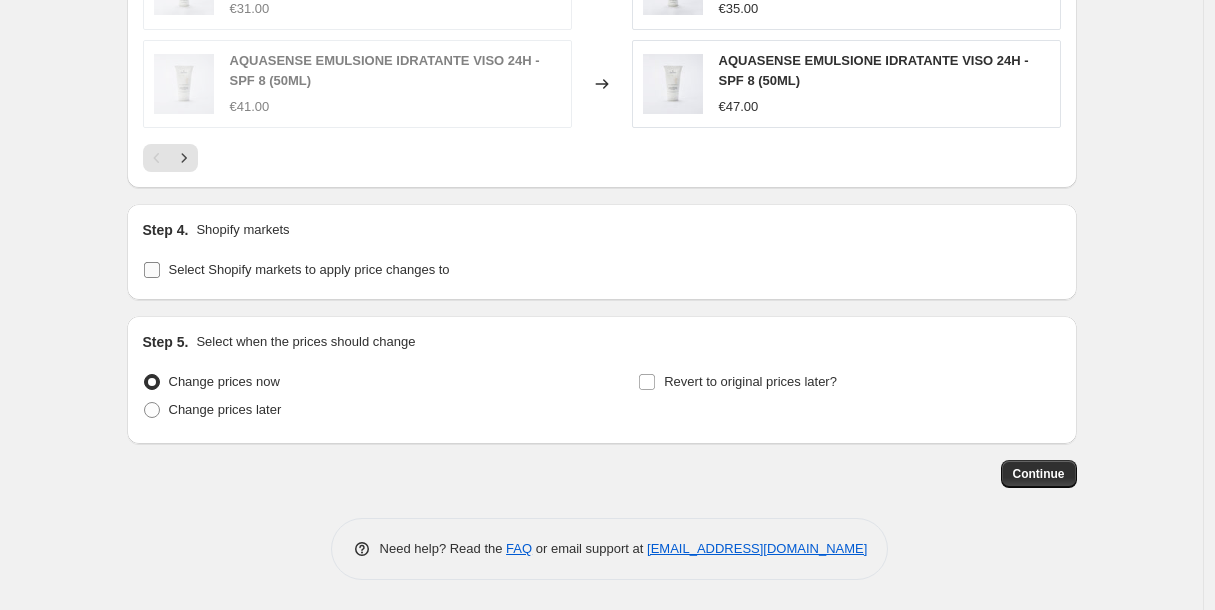 click on "Select Shopify markets to apply price changes to" at bounding box center [309, 269] 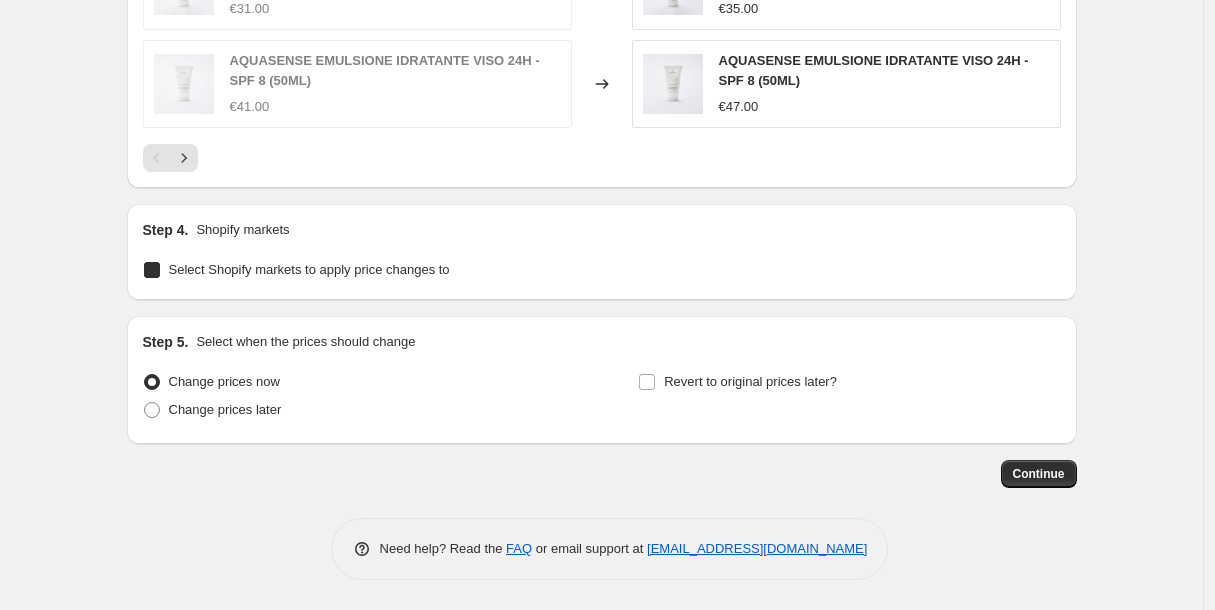 checkbox on "true" 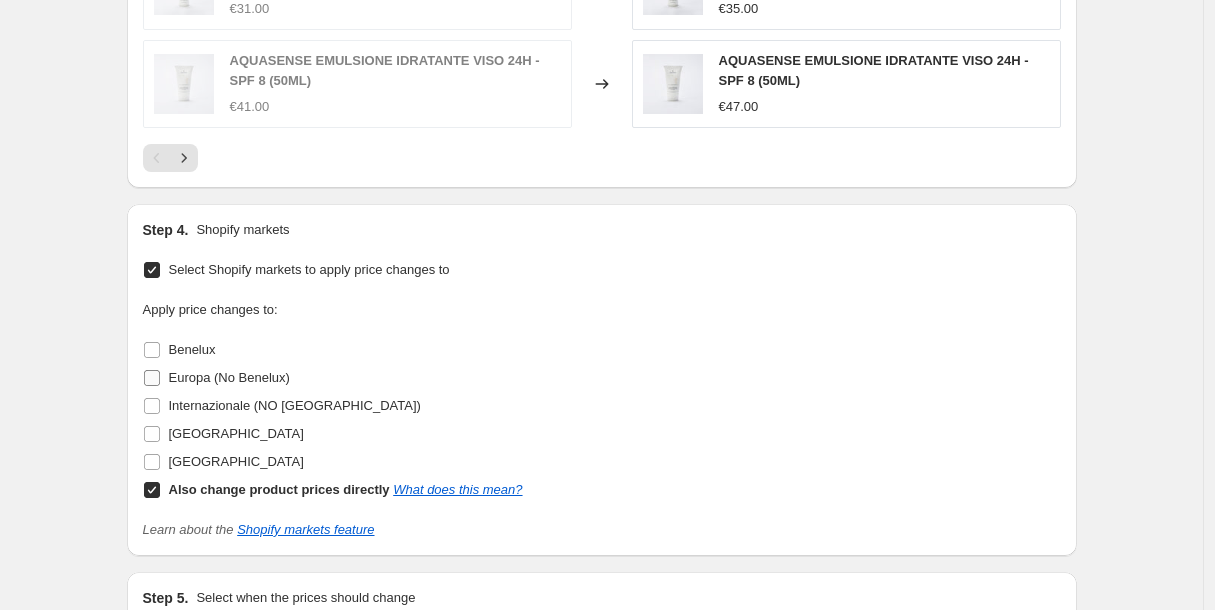 click at bounding box center (152, 378) 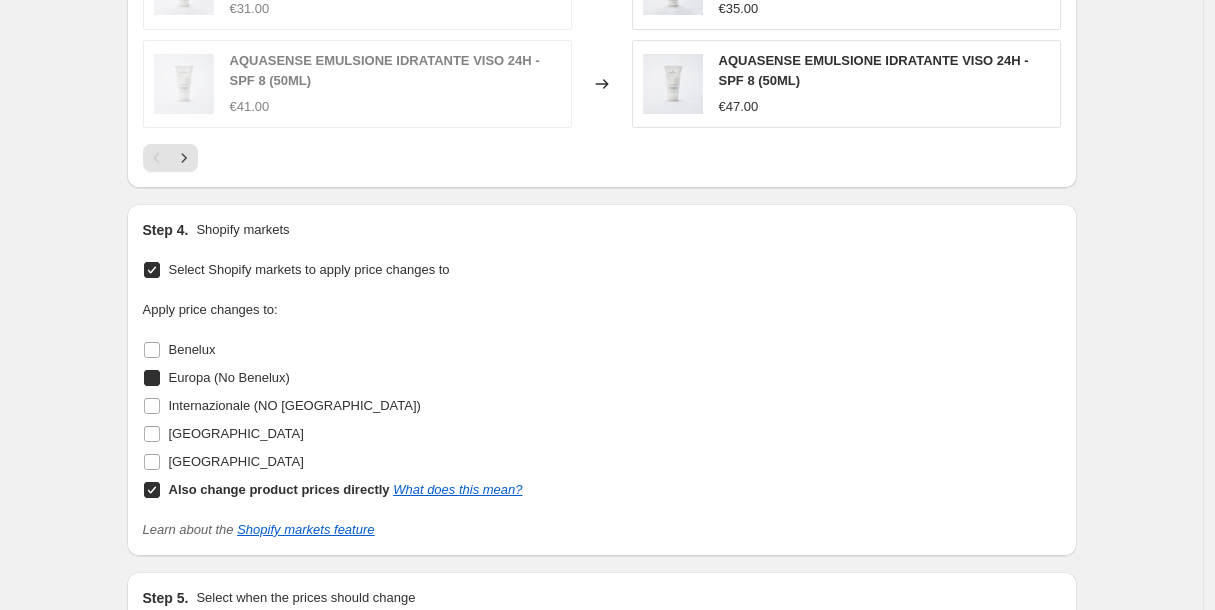 checkbox on "true" 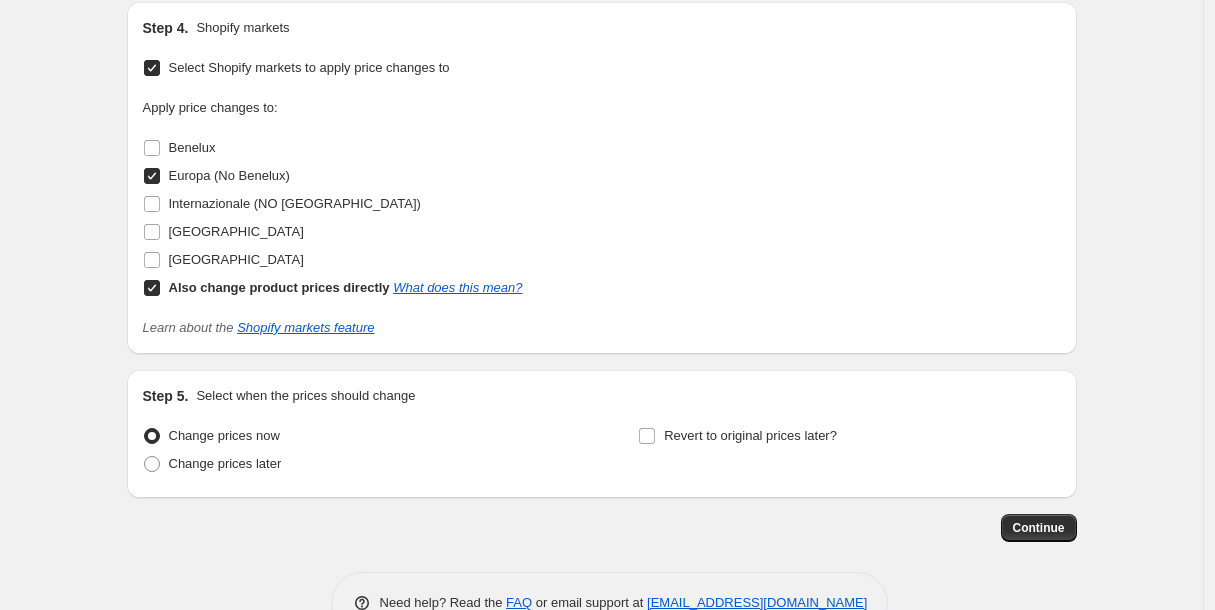 scroll, scrollTop: 1817, scrollLeft: 0, axis: vertical 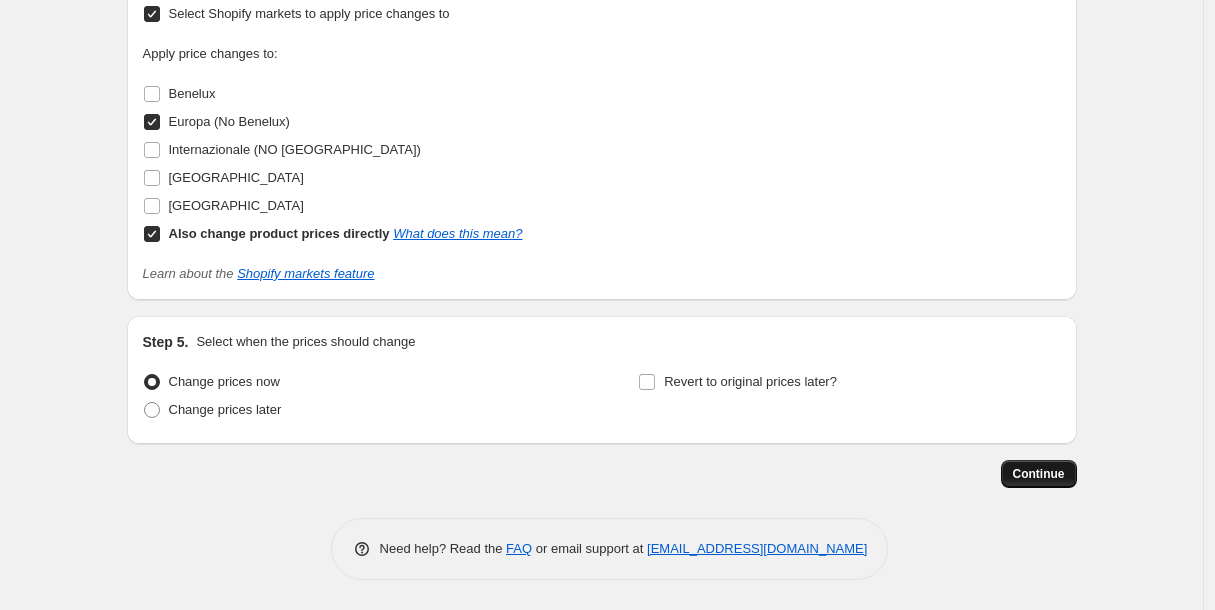 click on "Continue" at bounding box center [1039, 474] 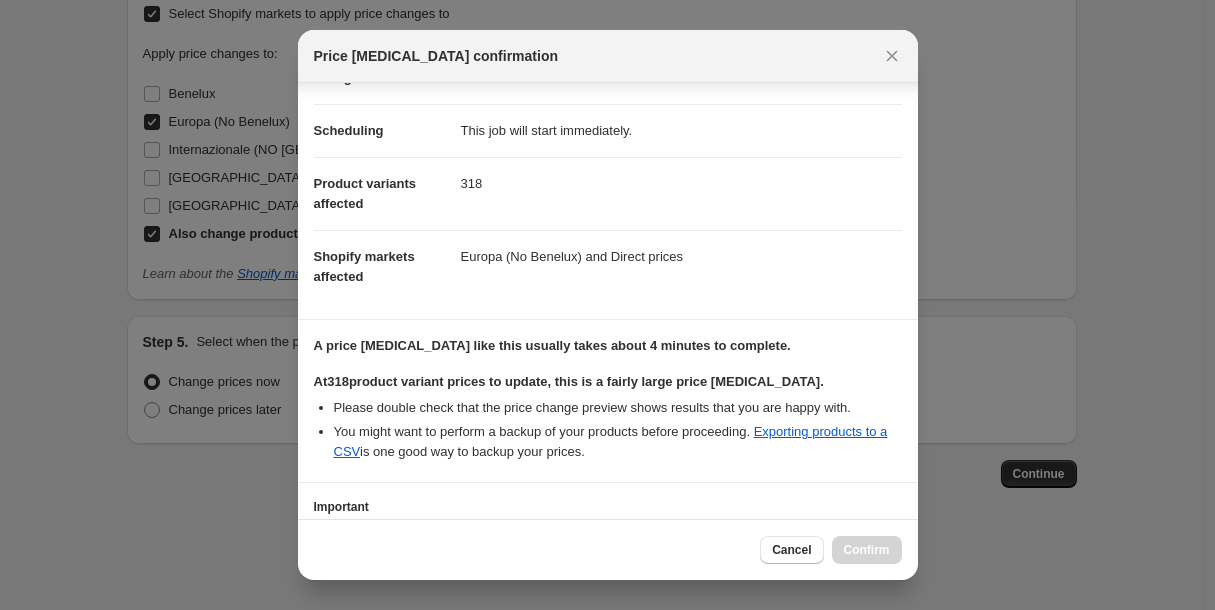 scroll, scrollTop: 312, scrollLeft: 0, axis: vertical 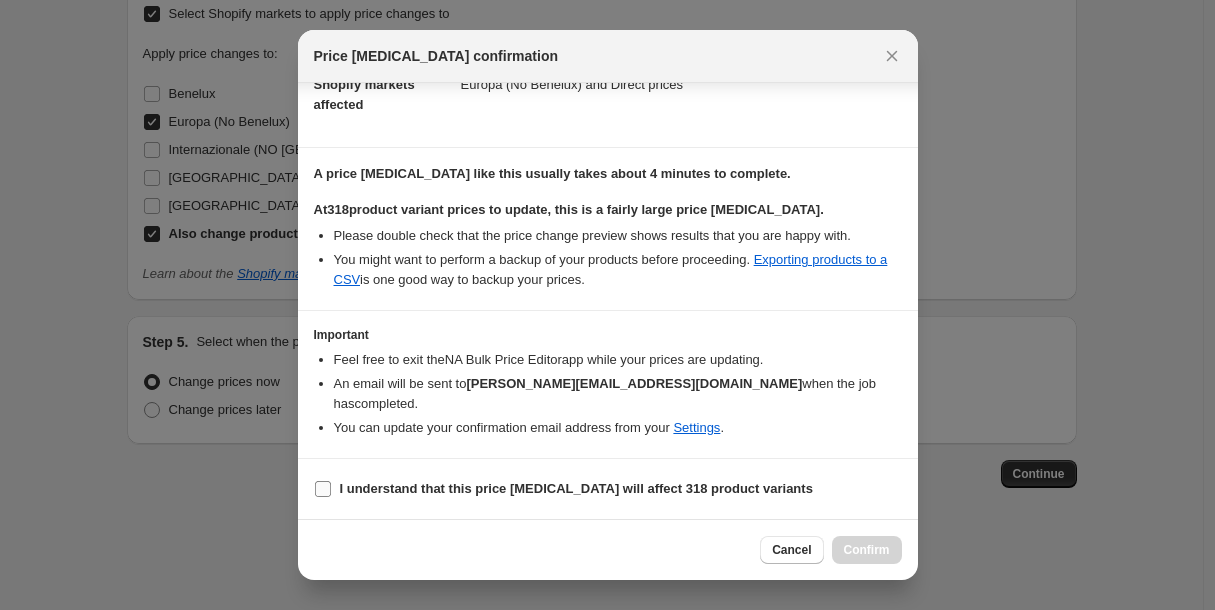 click on "I understand that this price change job will affect 318 product variants" at bounding box center (576, 489) 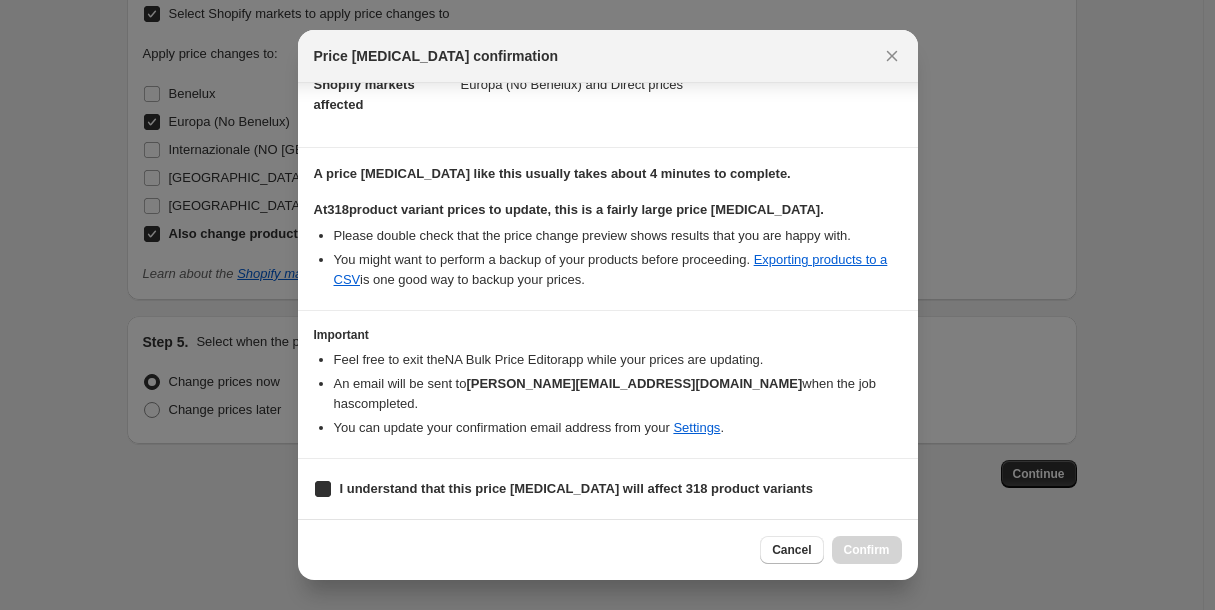 checkbox on "true" 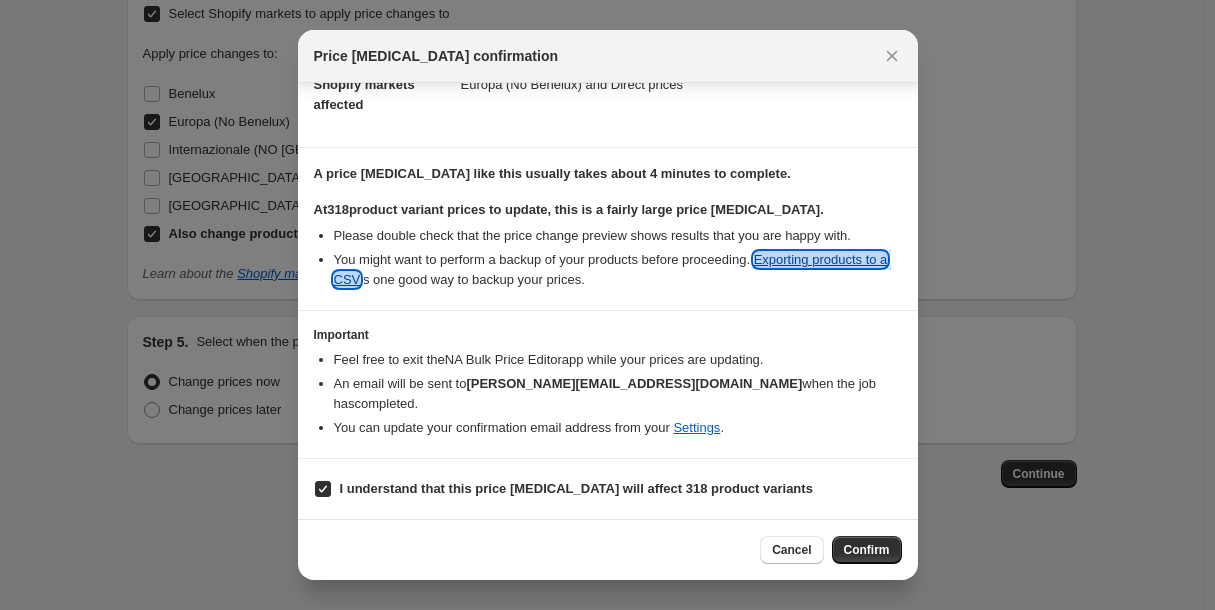 click on "Exporting products to a CSV" at bounding box center [611, 269] 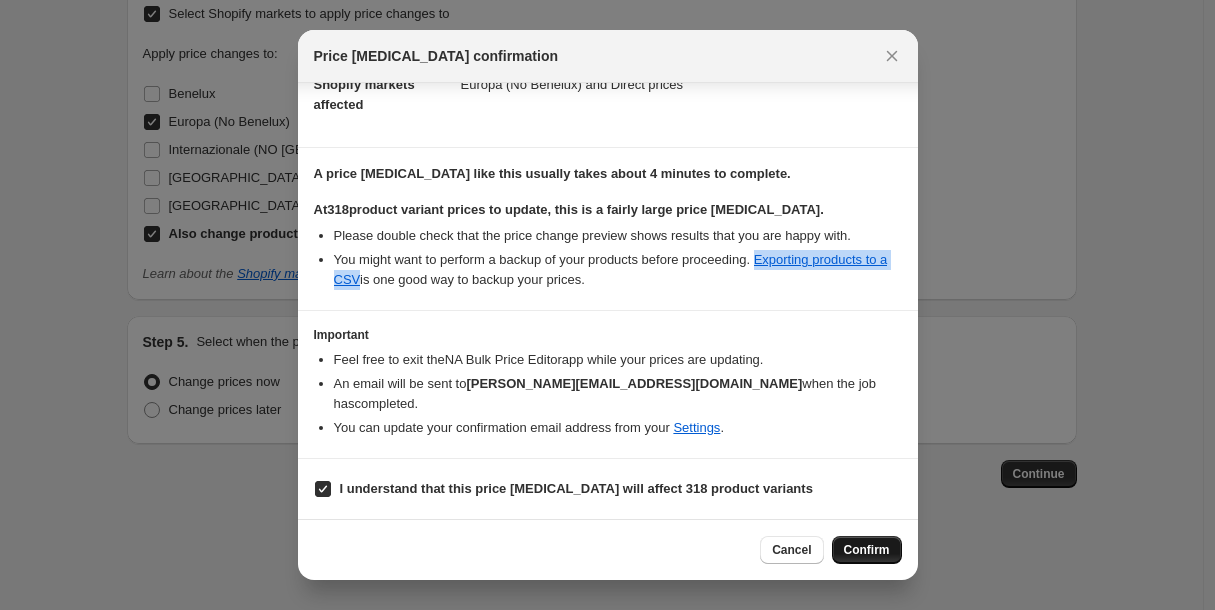 click on "Confirm" at bounding box center [867, 550] 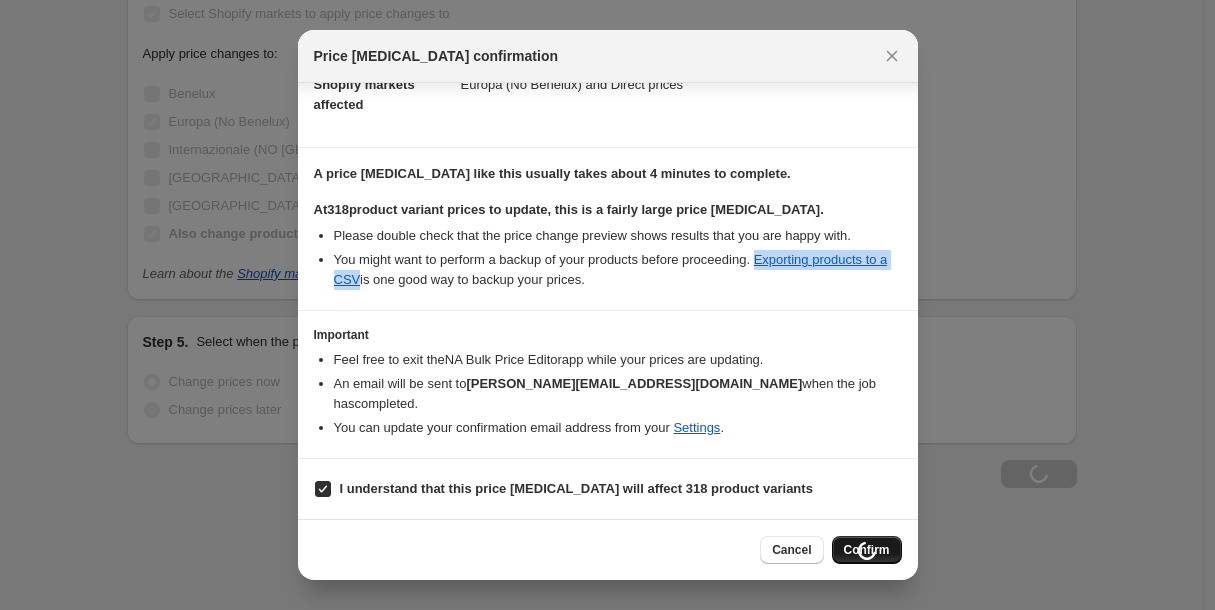 scroll, scrollTop: 1885, scrollLeft: 0, axis: vertical 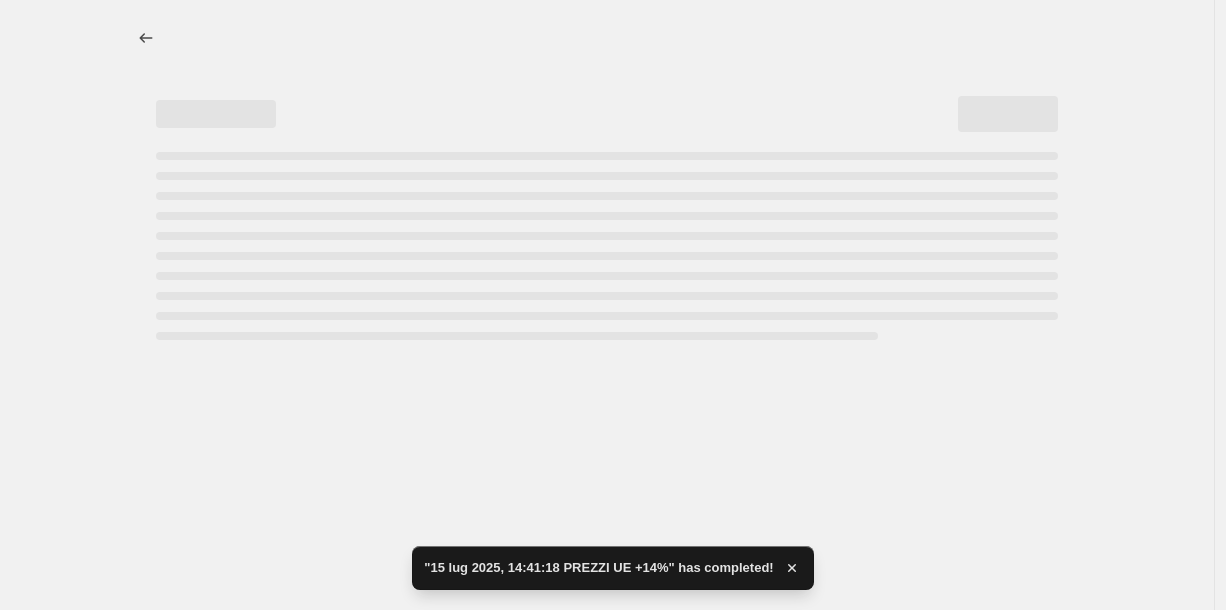 select on "percentage" 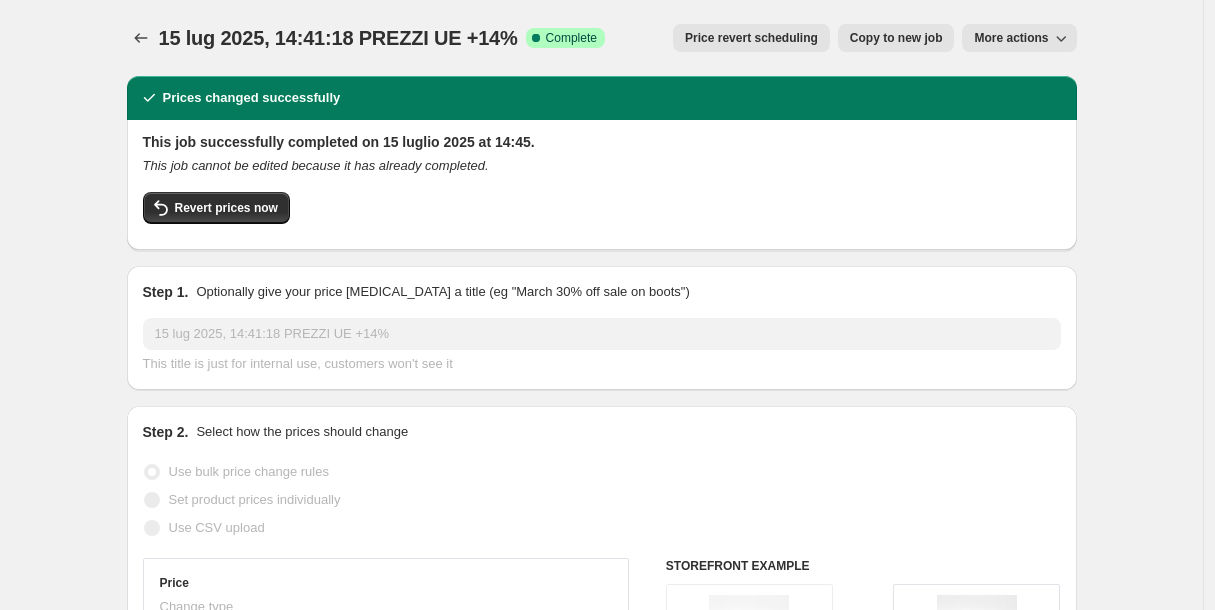 click on "Copy to new job" at bounding box center [896, 38] 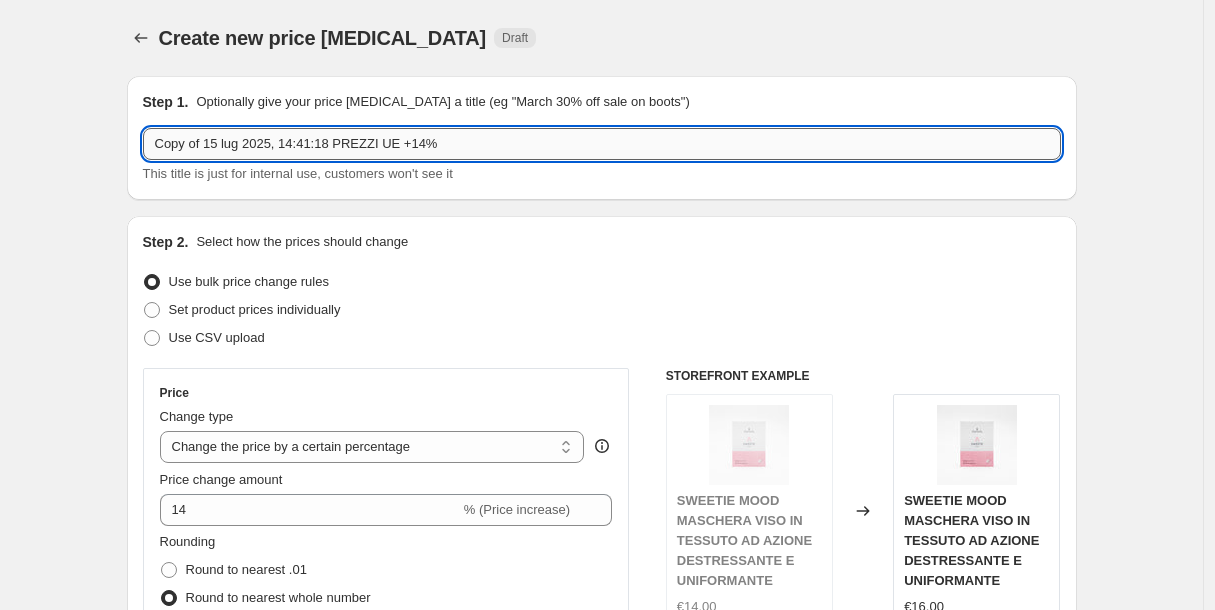 click on "Copy of 15 lug 2025, 14:41:18 PREZZI UE +14%" at bounding box center (602, 144) 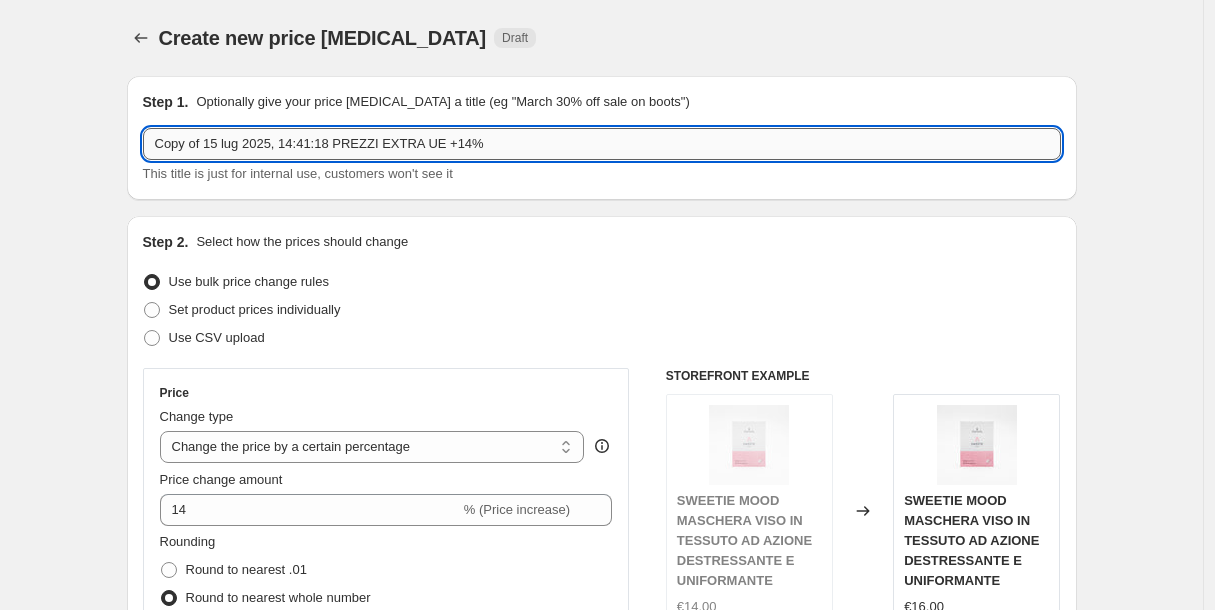 click on "Copy of 15 lug 2025, 14:41:18 PREZZI EXTRA UE +14%" at bounding box center (602, 144) 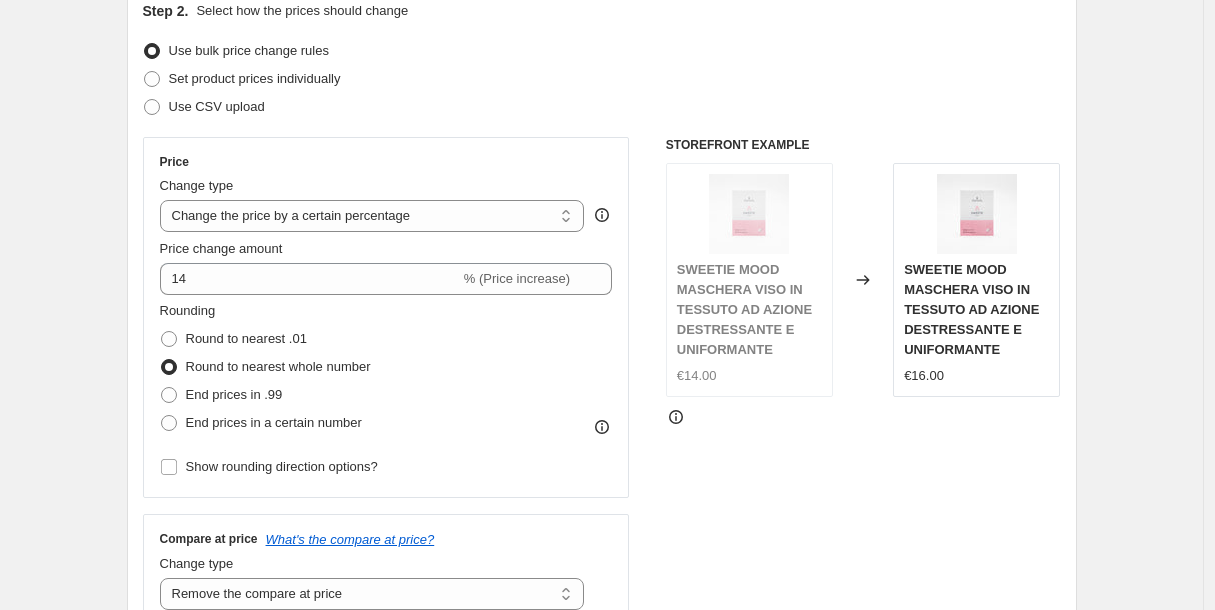 scroll, scrollTop: 236, scrollLeft: 0, axis: vertical 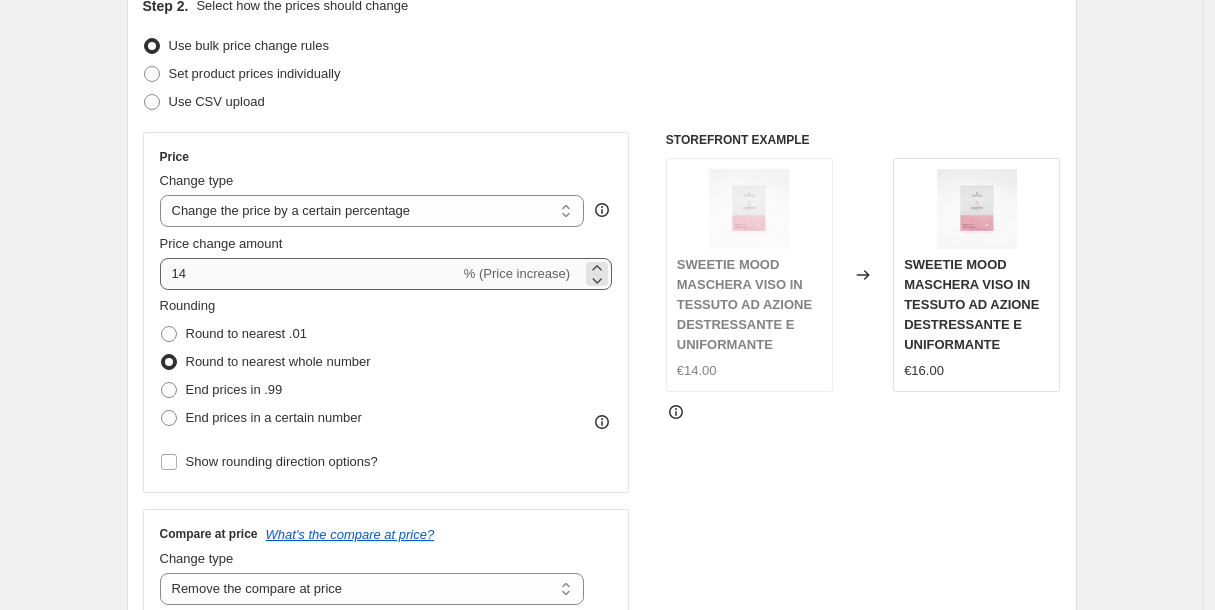 type on "Copy of 15 lug 2025, 14:41:18 PREZZI EXTRA UE +39%" 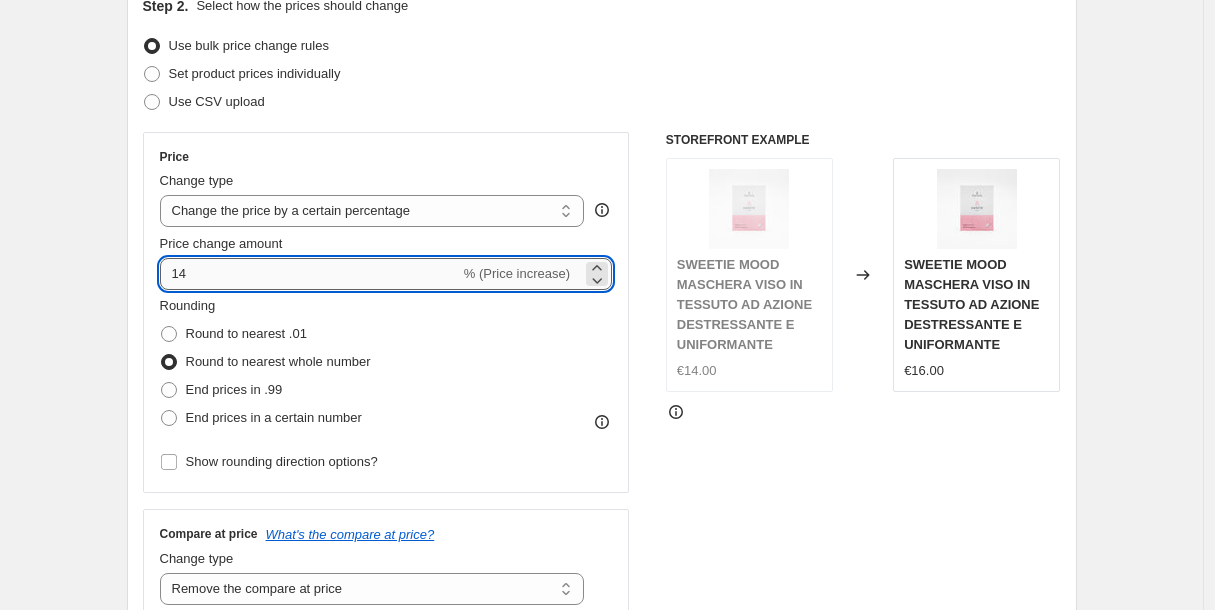 click on "14" at bounding box center (310, 274) 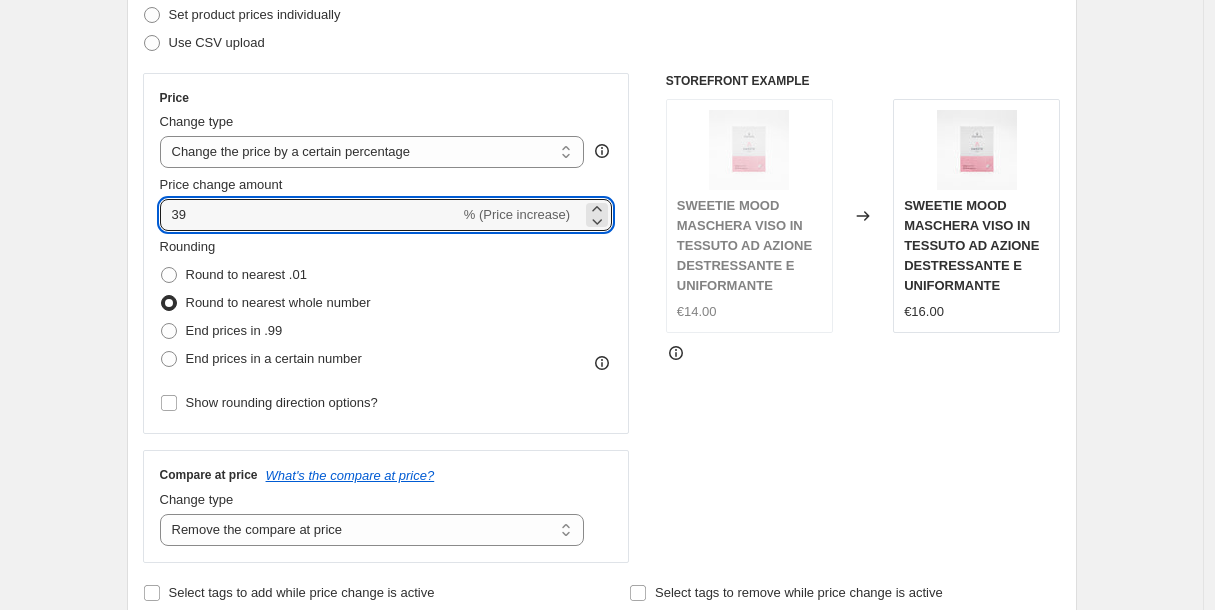 scroll, scrollTop: 297, scrollLeft: 0, axis: vertical 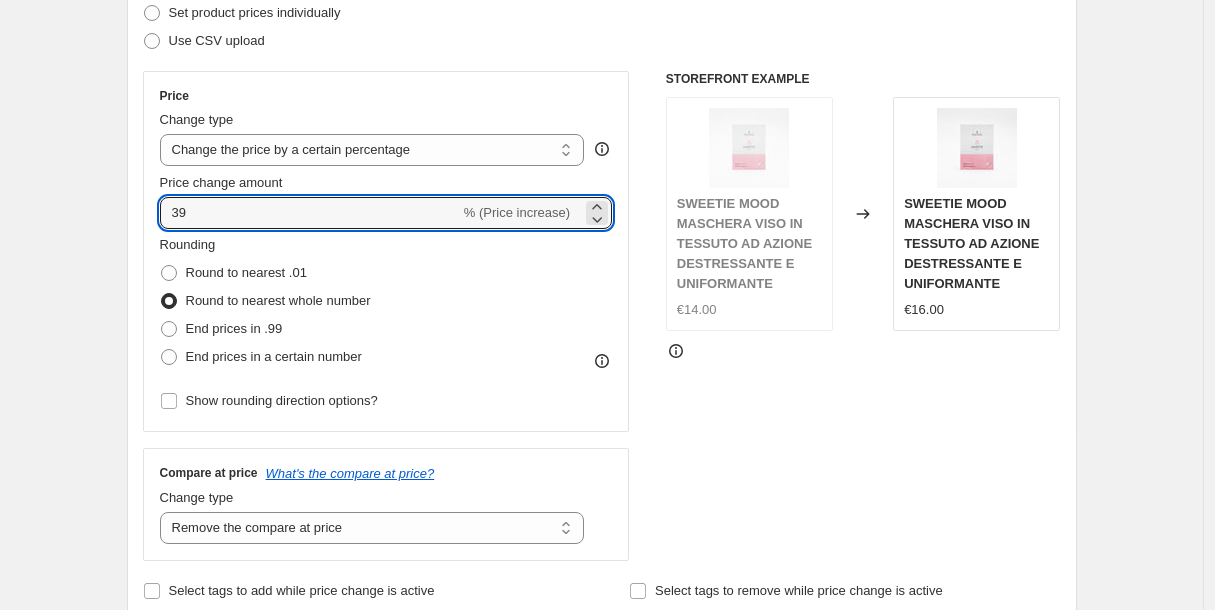 type on "39" 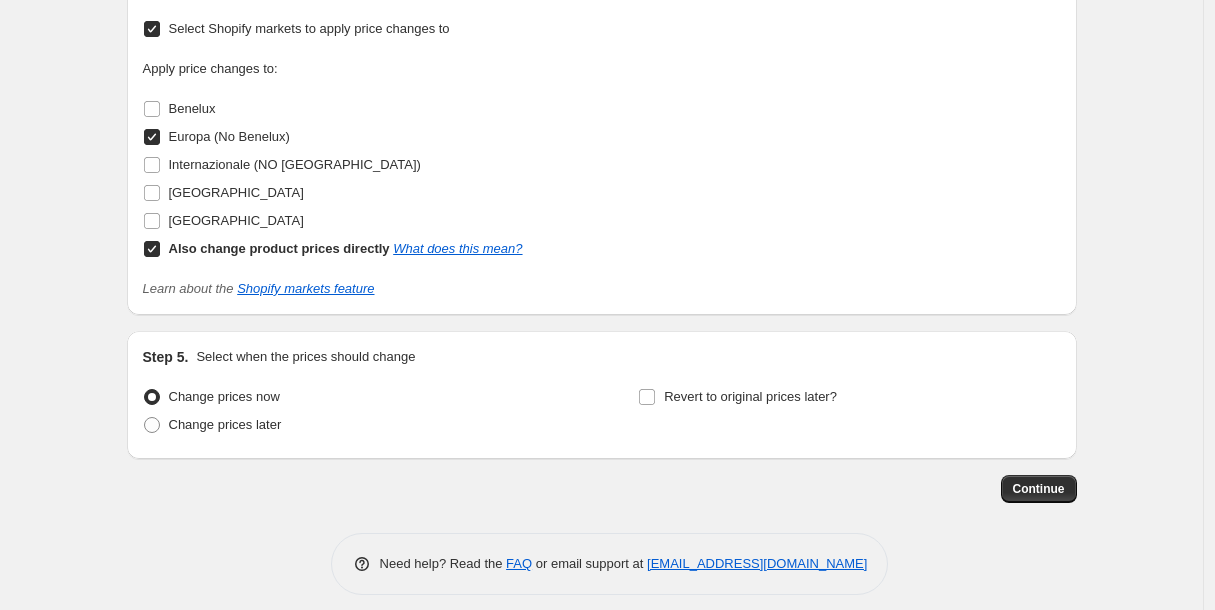 scroll, scrollTop: 1817, scrollLeft: 0, axis: vertical 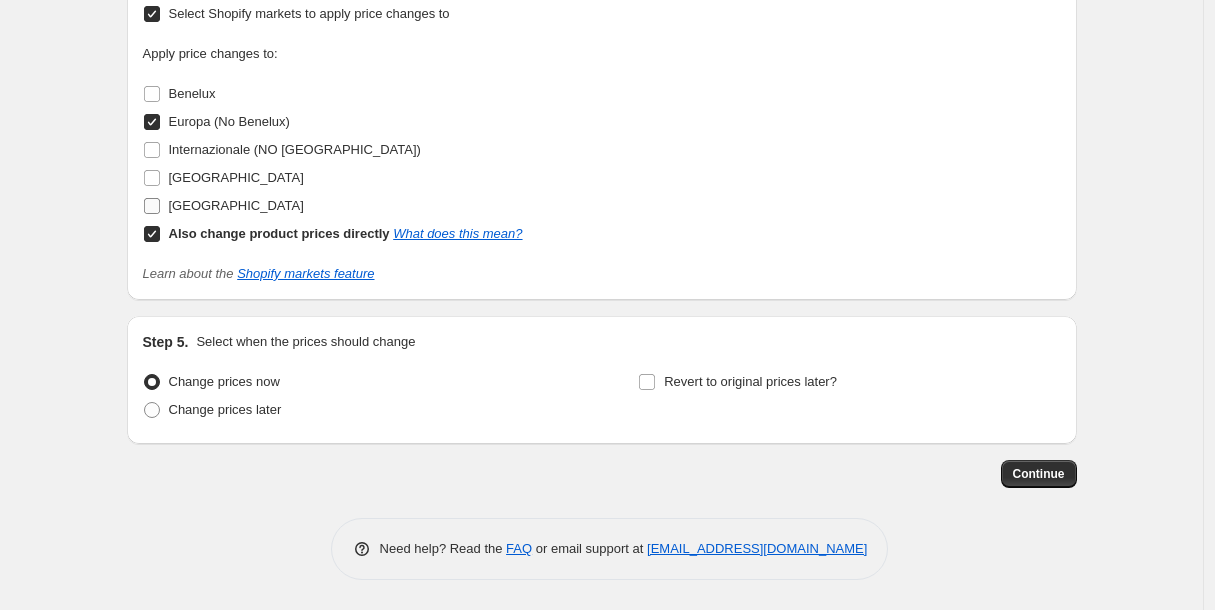 click on "USA" at bounding box center (152, 206) 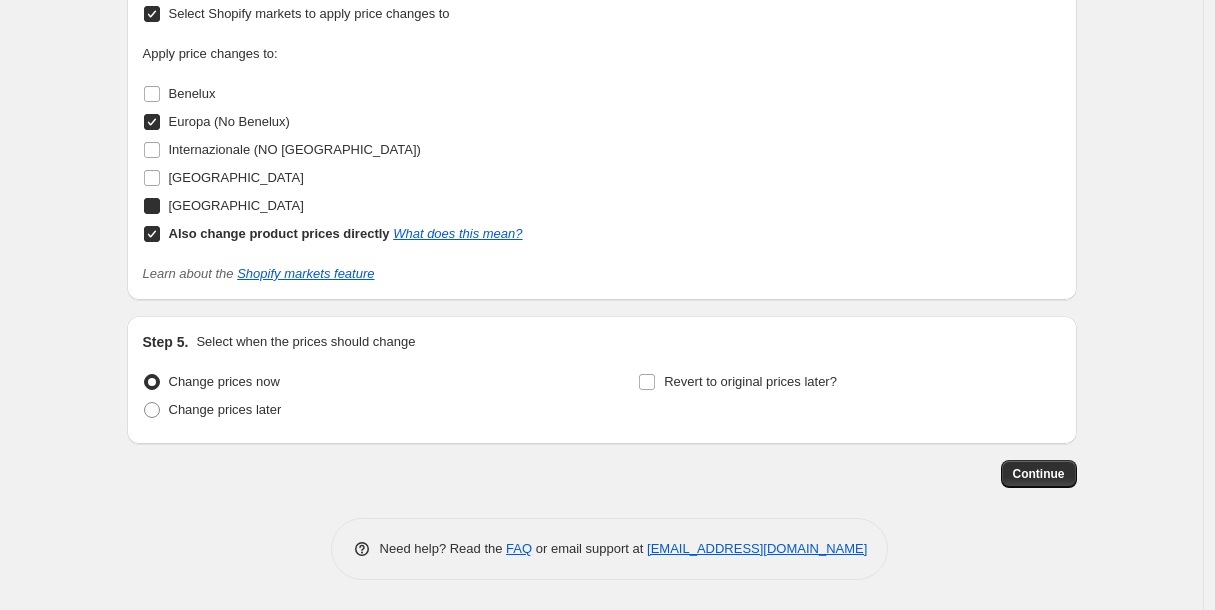 checkbox on "true" 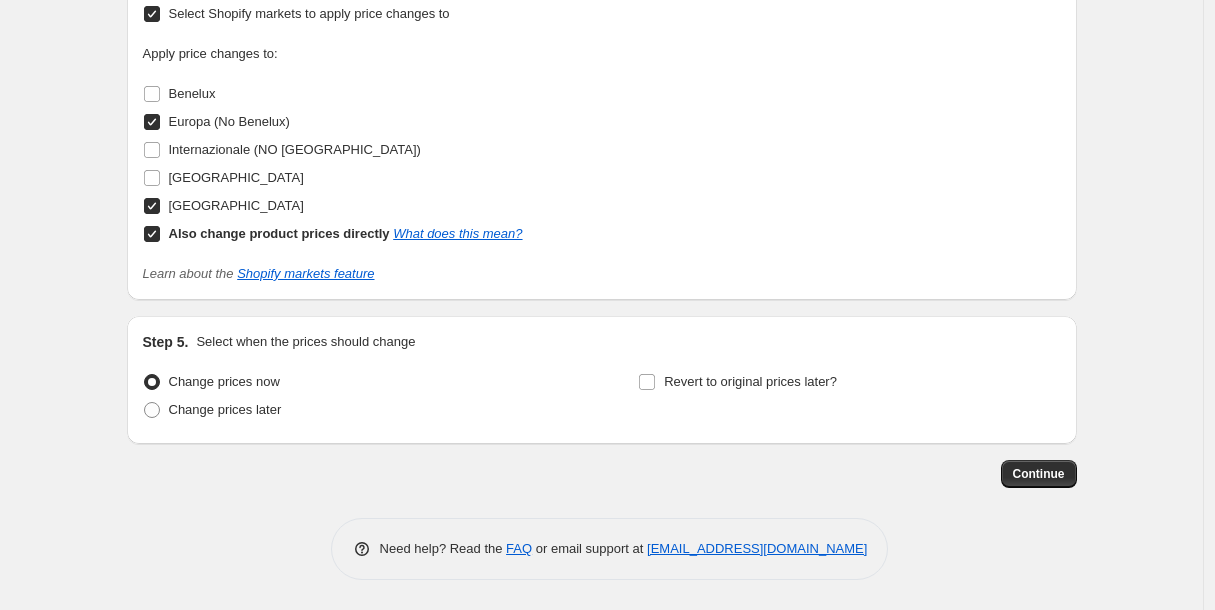 click on "Europa (No Benelux)" at bounding box center (152, 122) 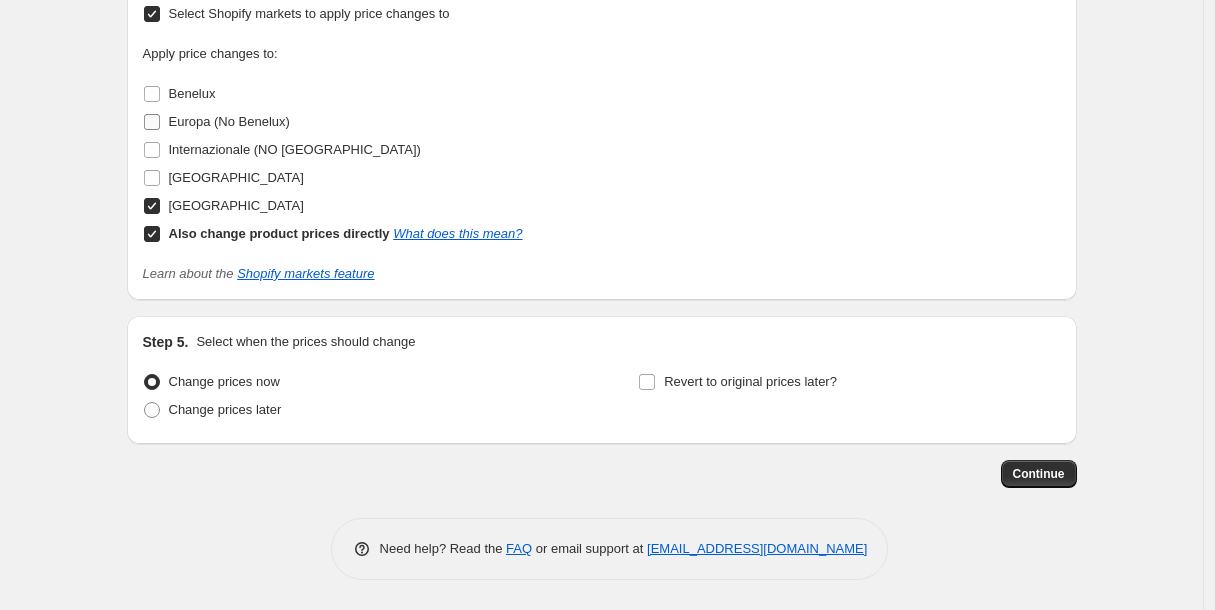 checkbox on "false" 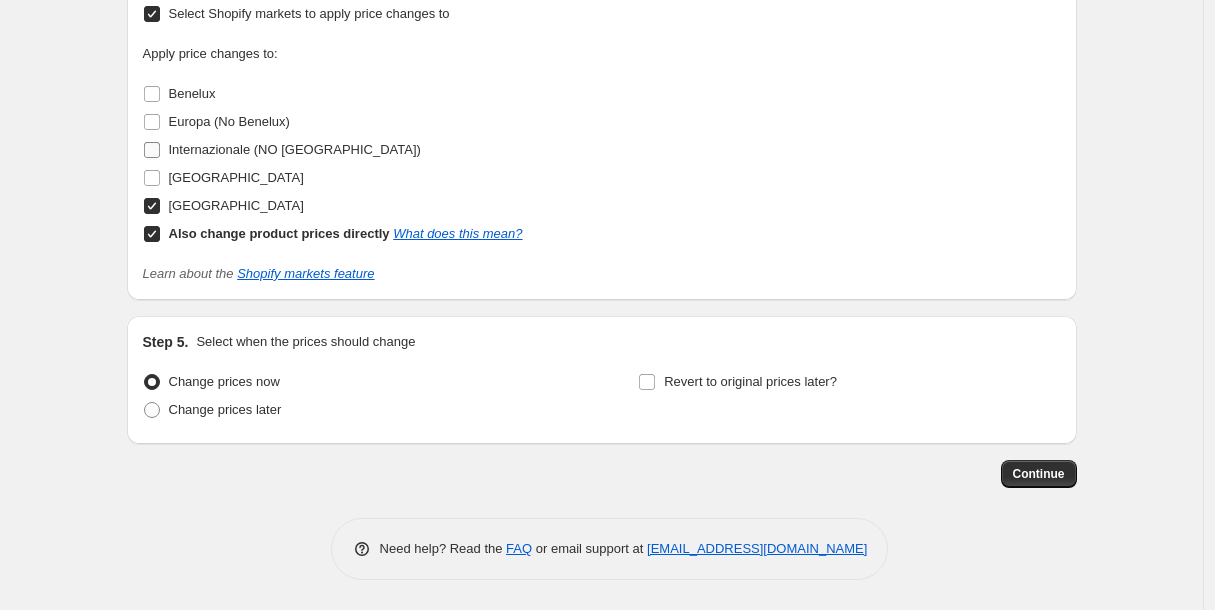 click on "Internazionale (NO USA)" at bounding box center (282, 150) 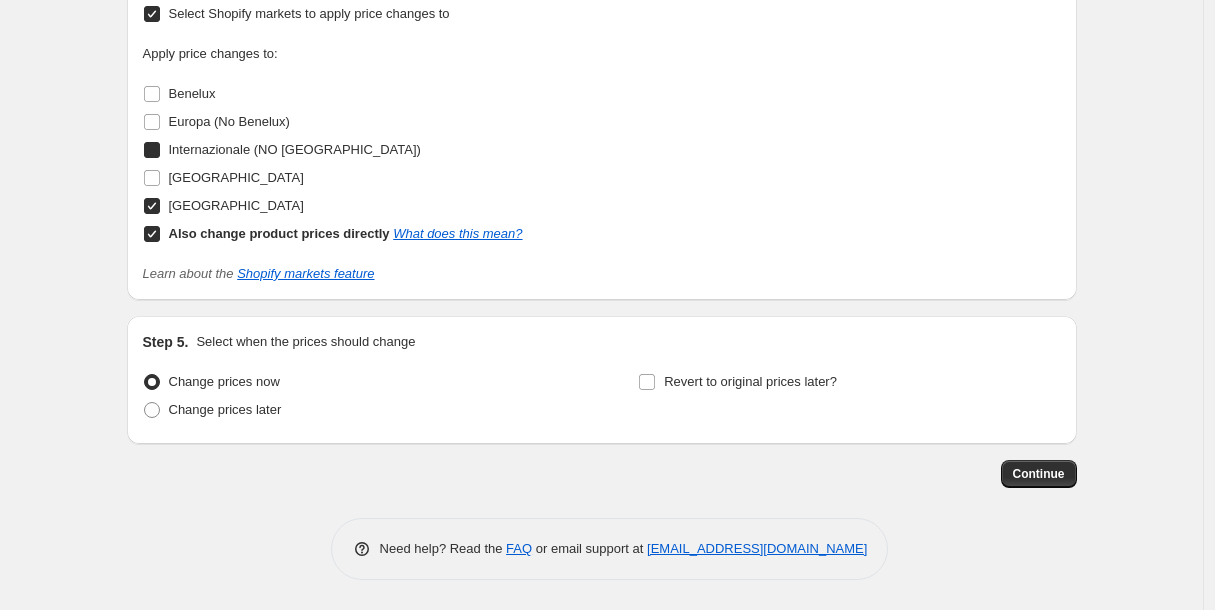 checkbox on "true" 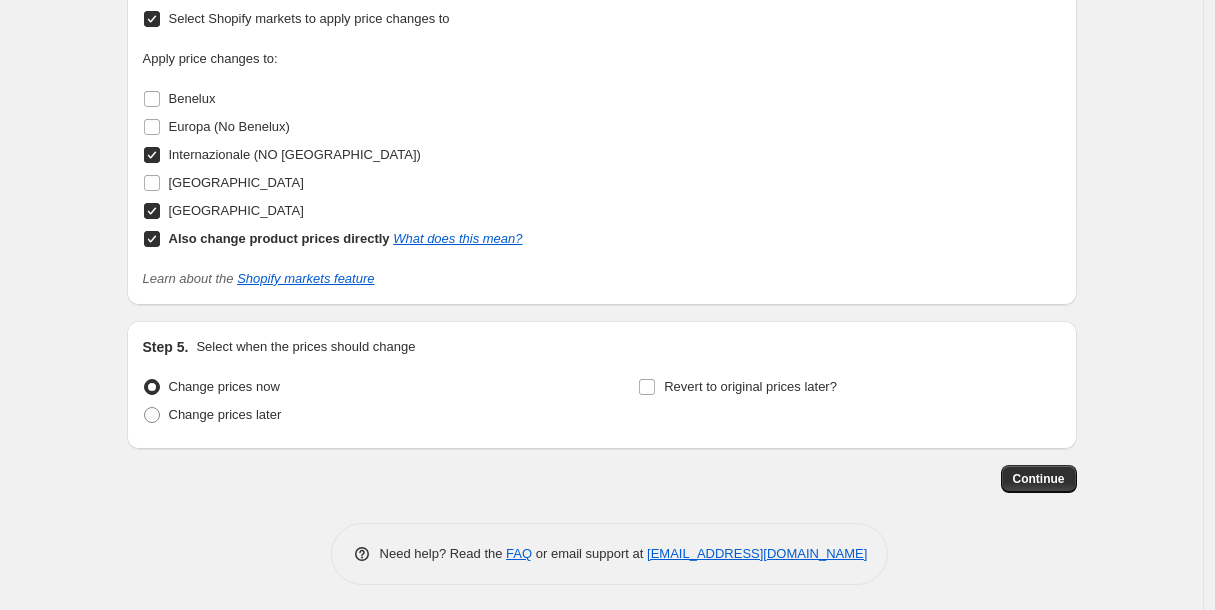 scroll, scrollTop: 1817, scrollLeft: 0, axis: vertical 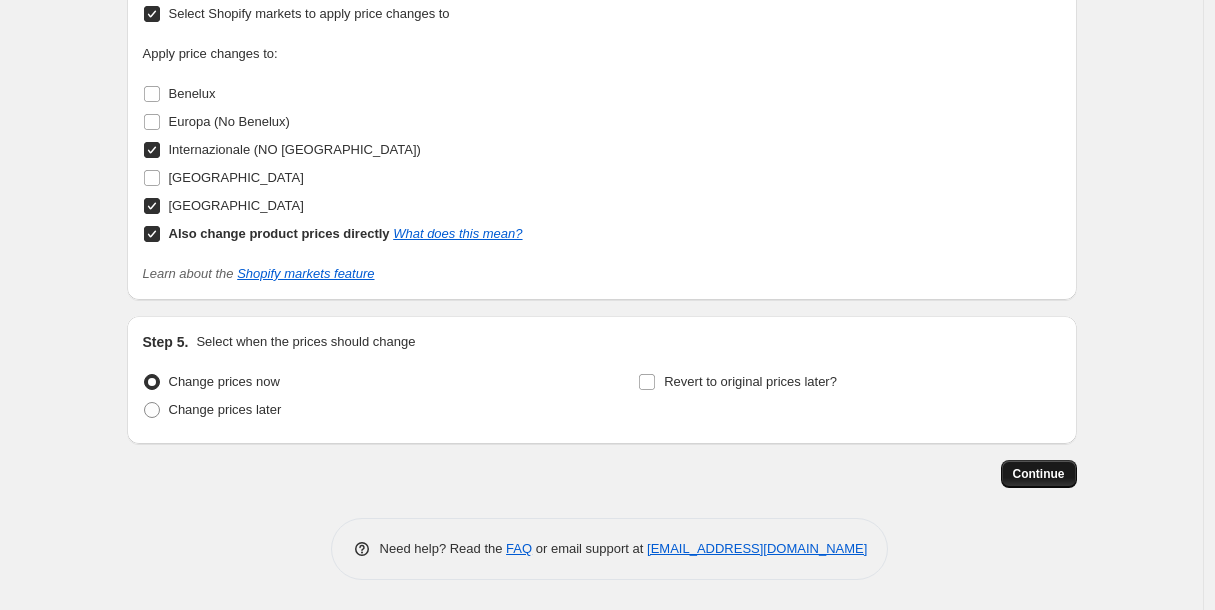 click on "Continue" at bounding box center [1039, 474] 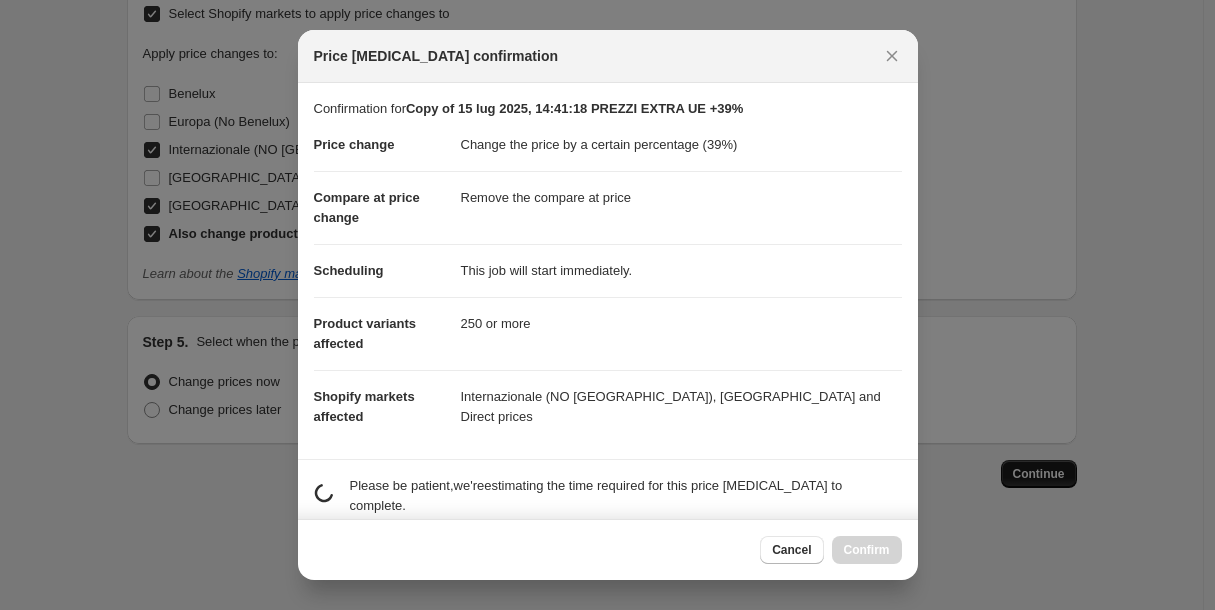 scroll, scrollTop: 0, scrollLeft: 0, axis: both 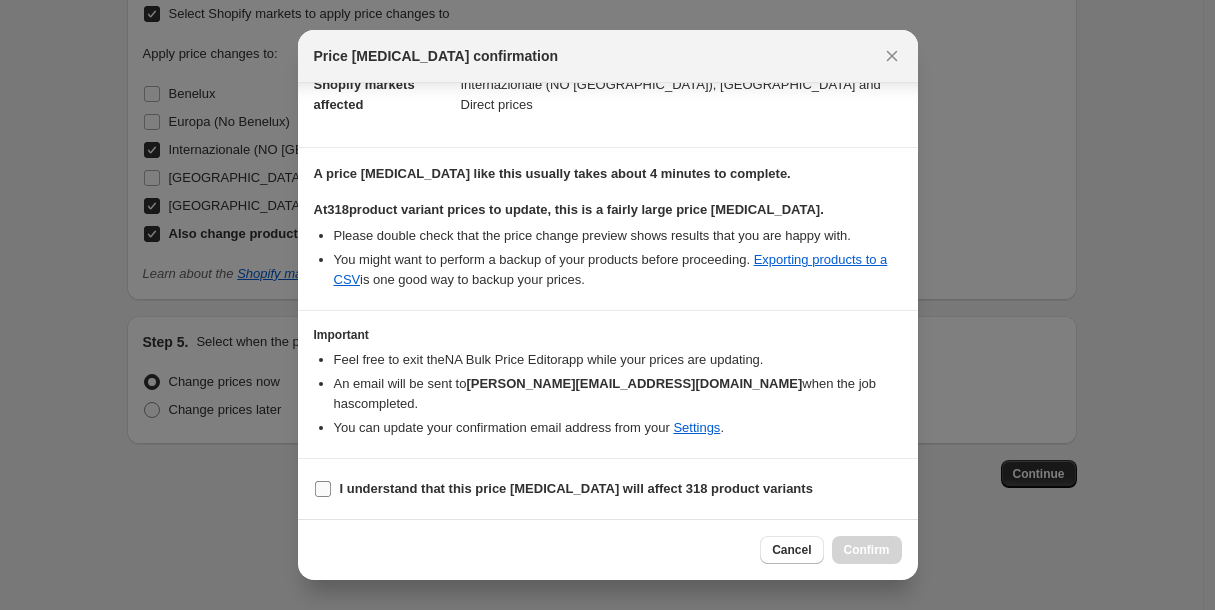 click on "I understand that this price change job will affect 318 product variants" at bounding box center [576, 488] 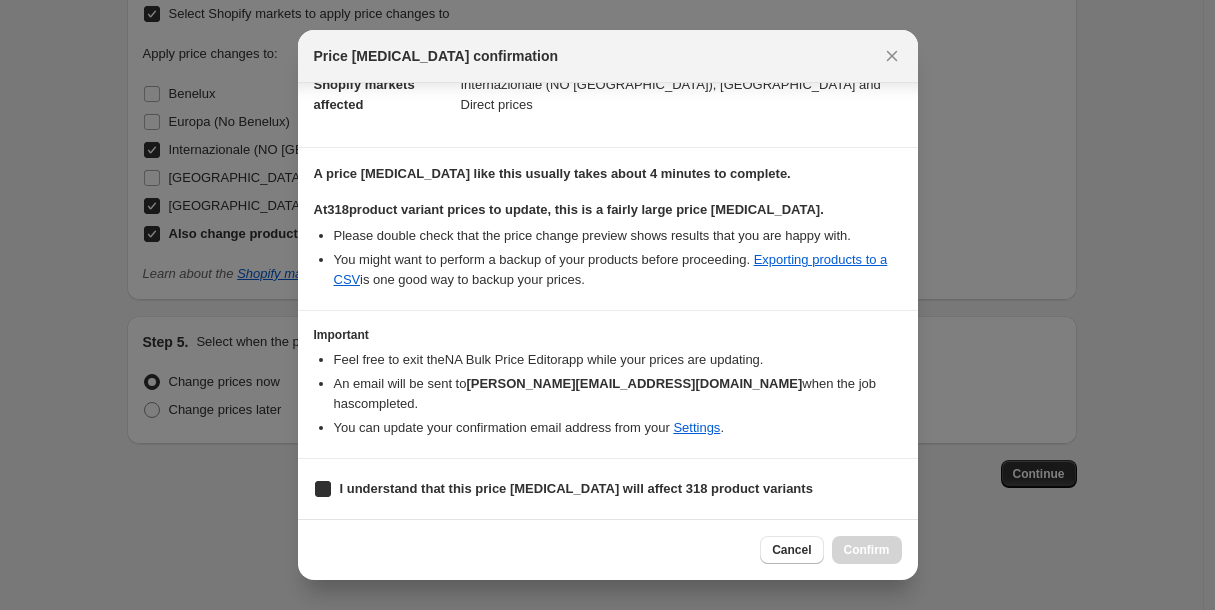 checkbox on "true" 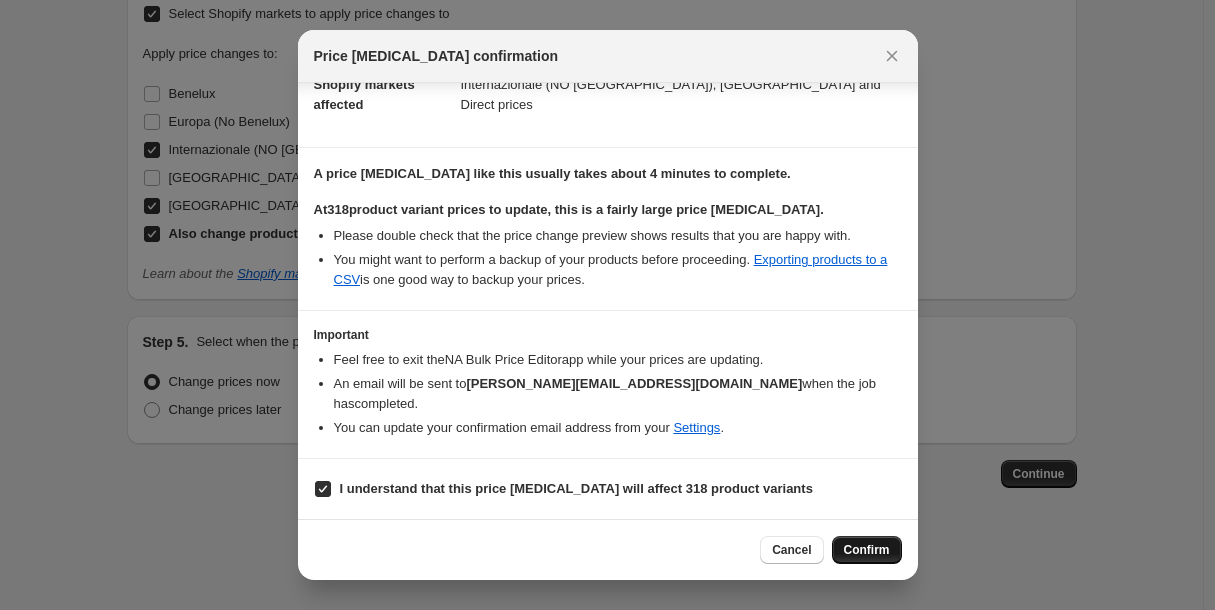 click on "Confirm" at bounding box center [867, 550] 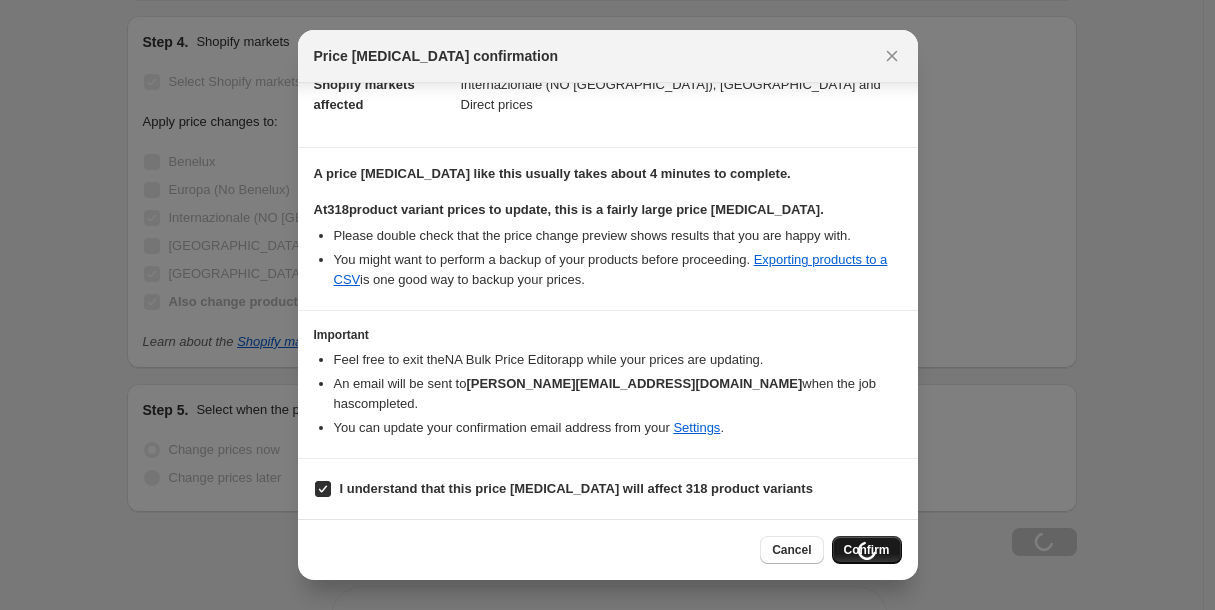 scroll, scrollTop: 1885, scrollLeft: 0, axis: vertical 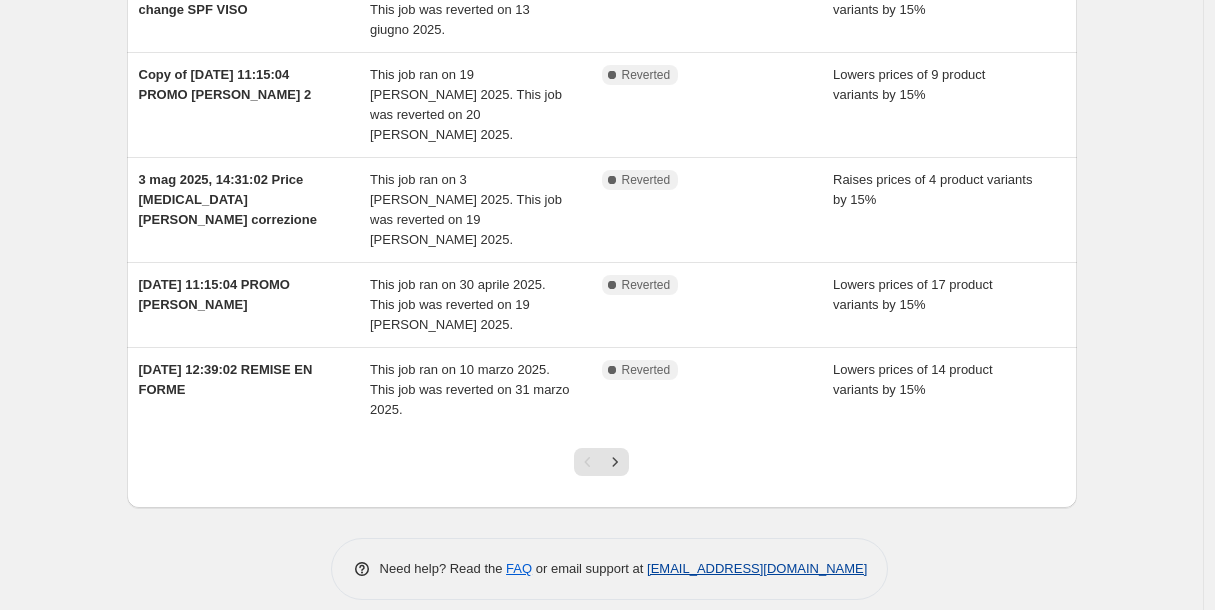 drag, startPoint x: 913, startPoint y: 544, endPoint x: 652, endPoint y: 549, distance: 261.04788 